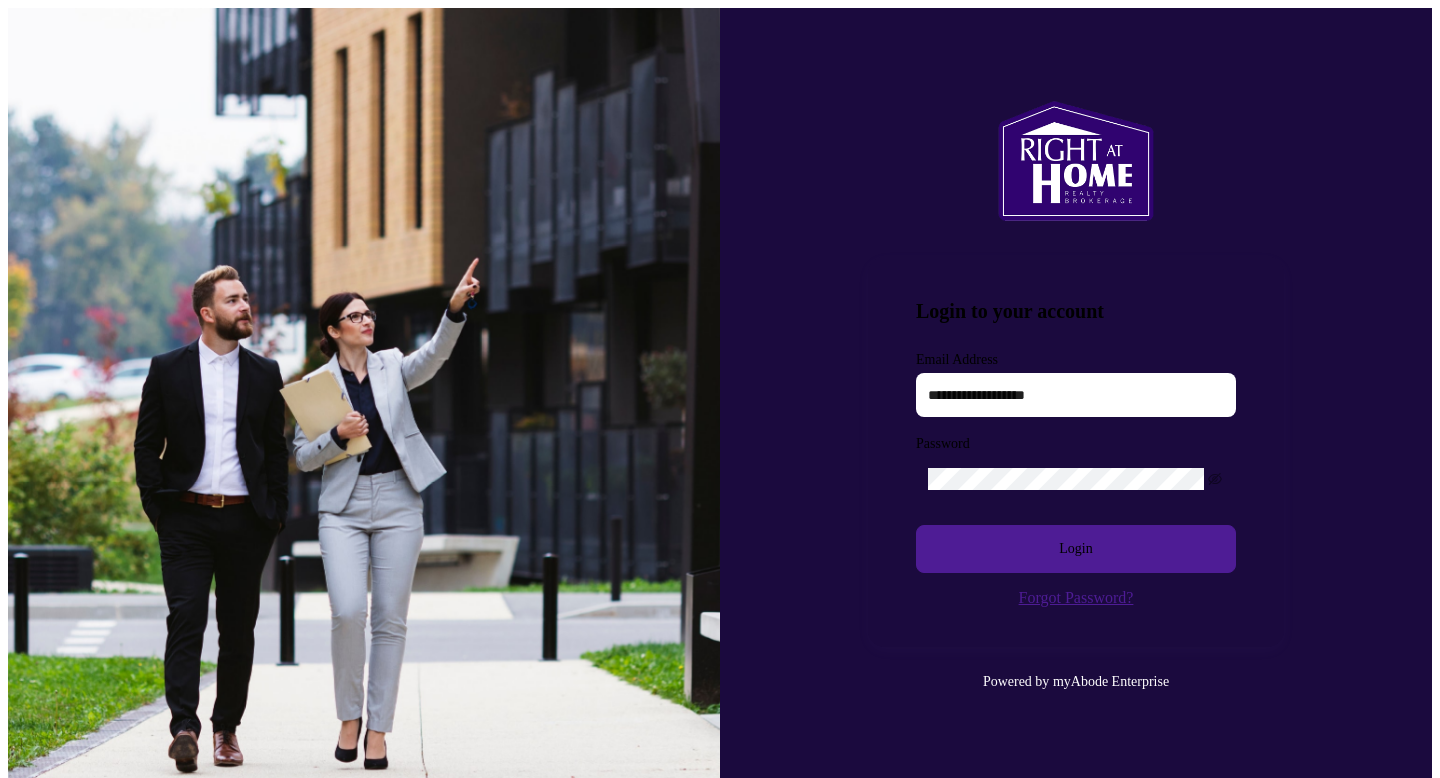 scroll, scrollTop: 0, scrollLeft: 0, axis: both 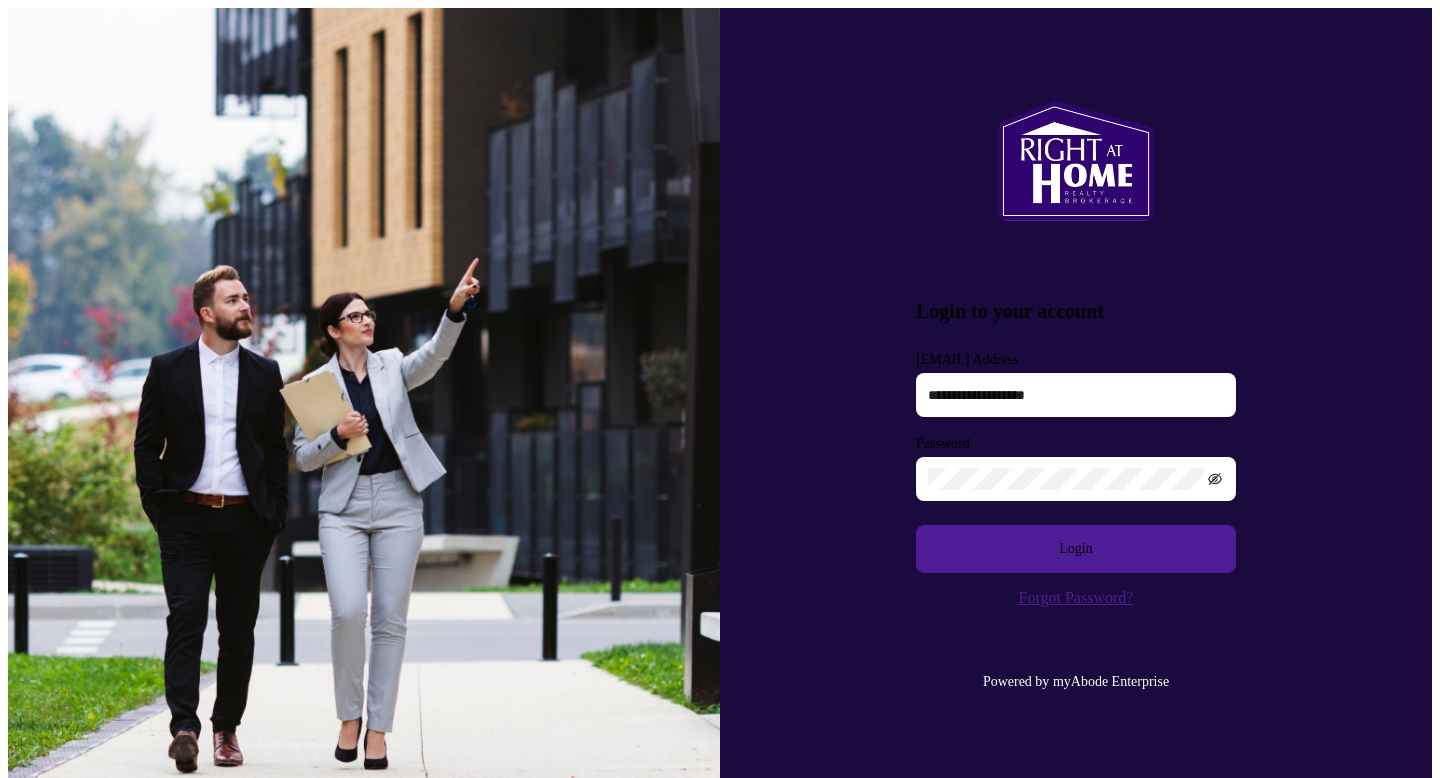 type on "**********" 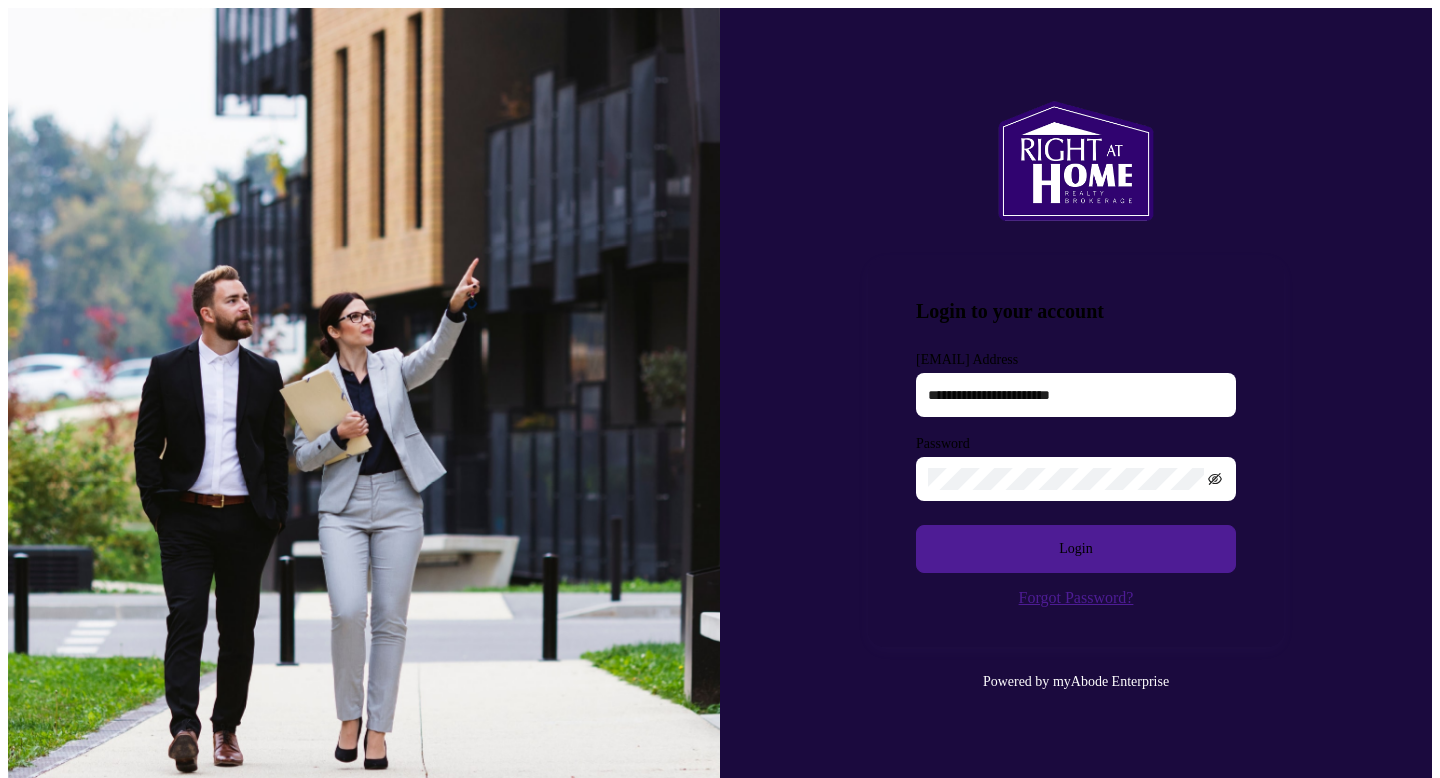 click at bounding box center [1215, 479] 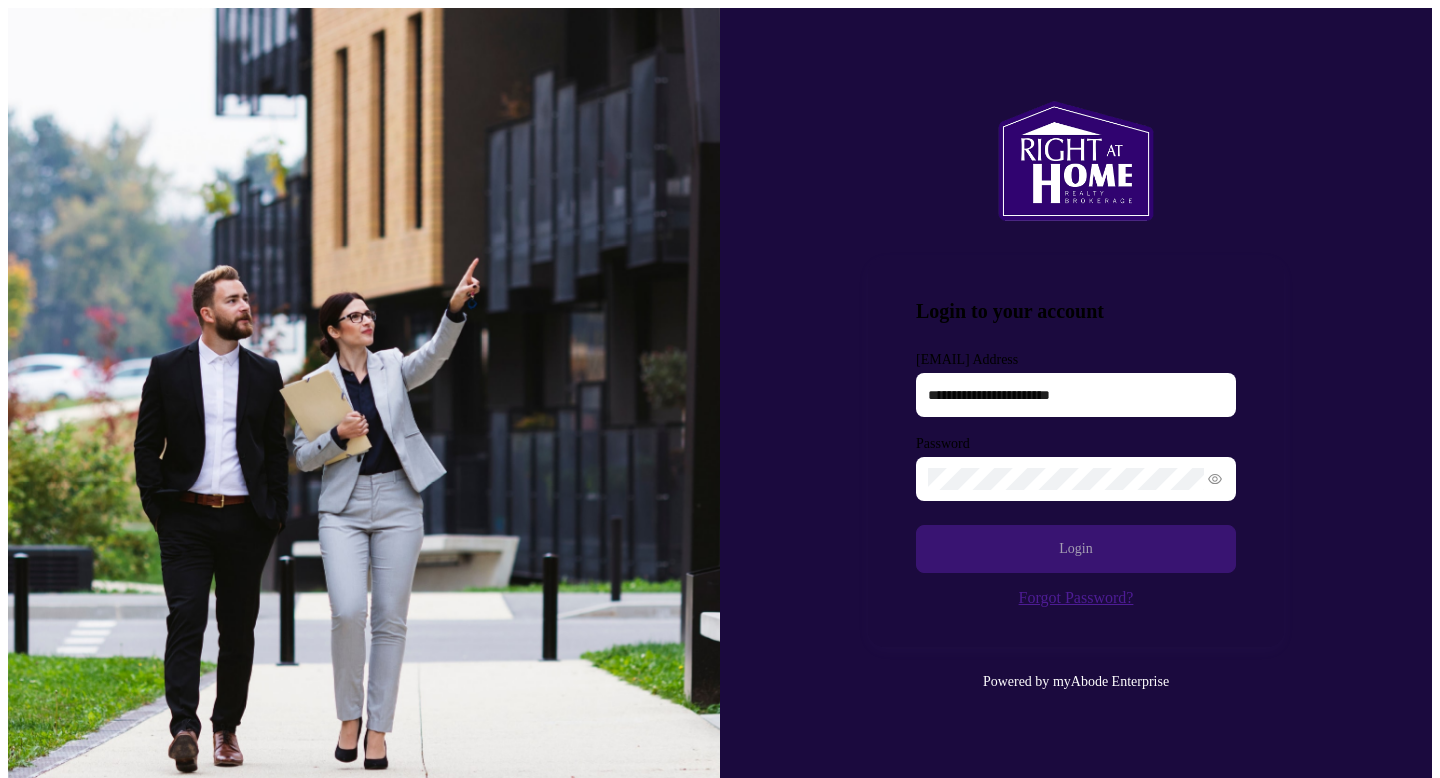 click on "Login" at bounding box center (1076, 549) 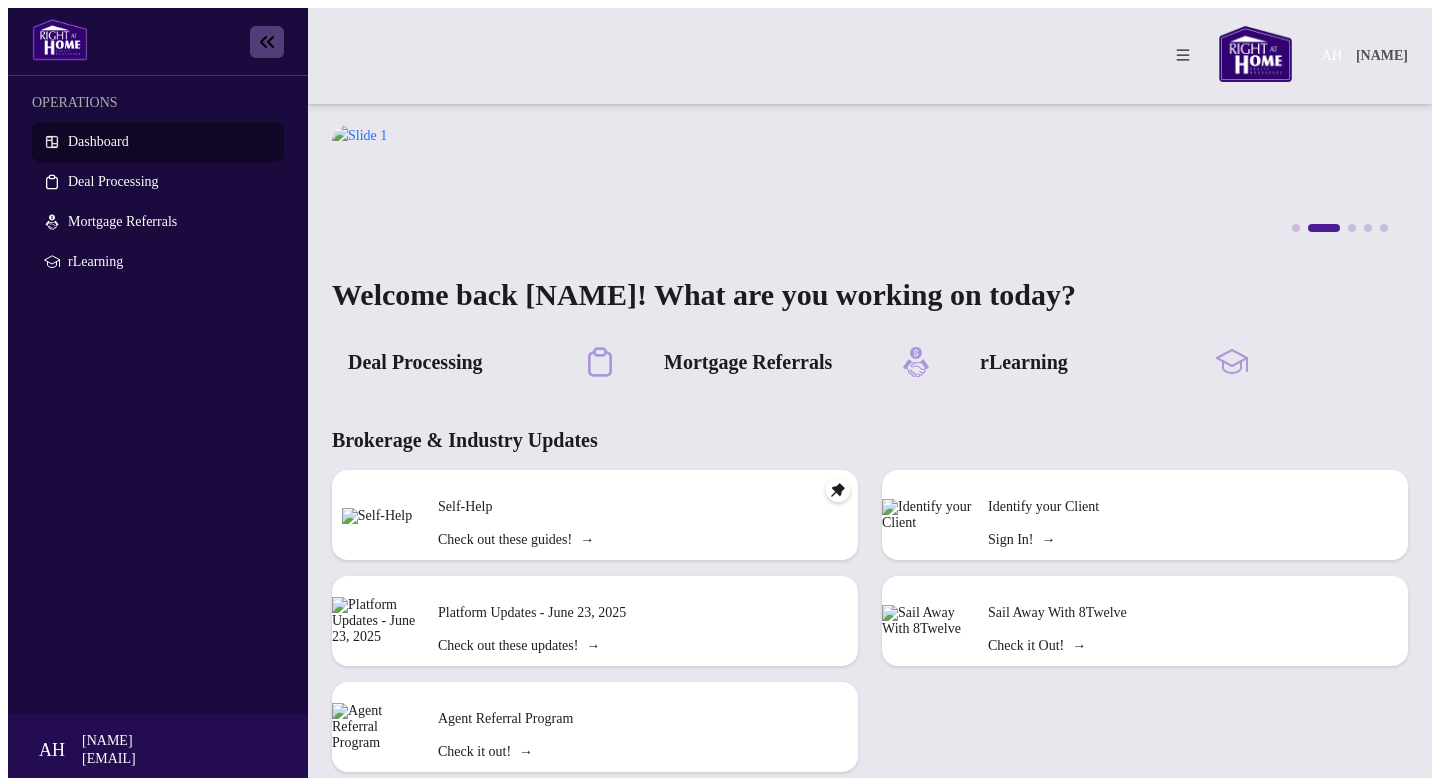 scroll, scrollTop: 0, scrollLeft: 0, axis: both 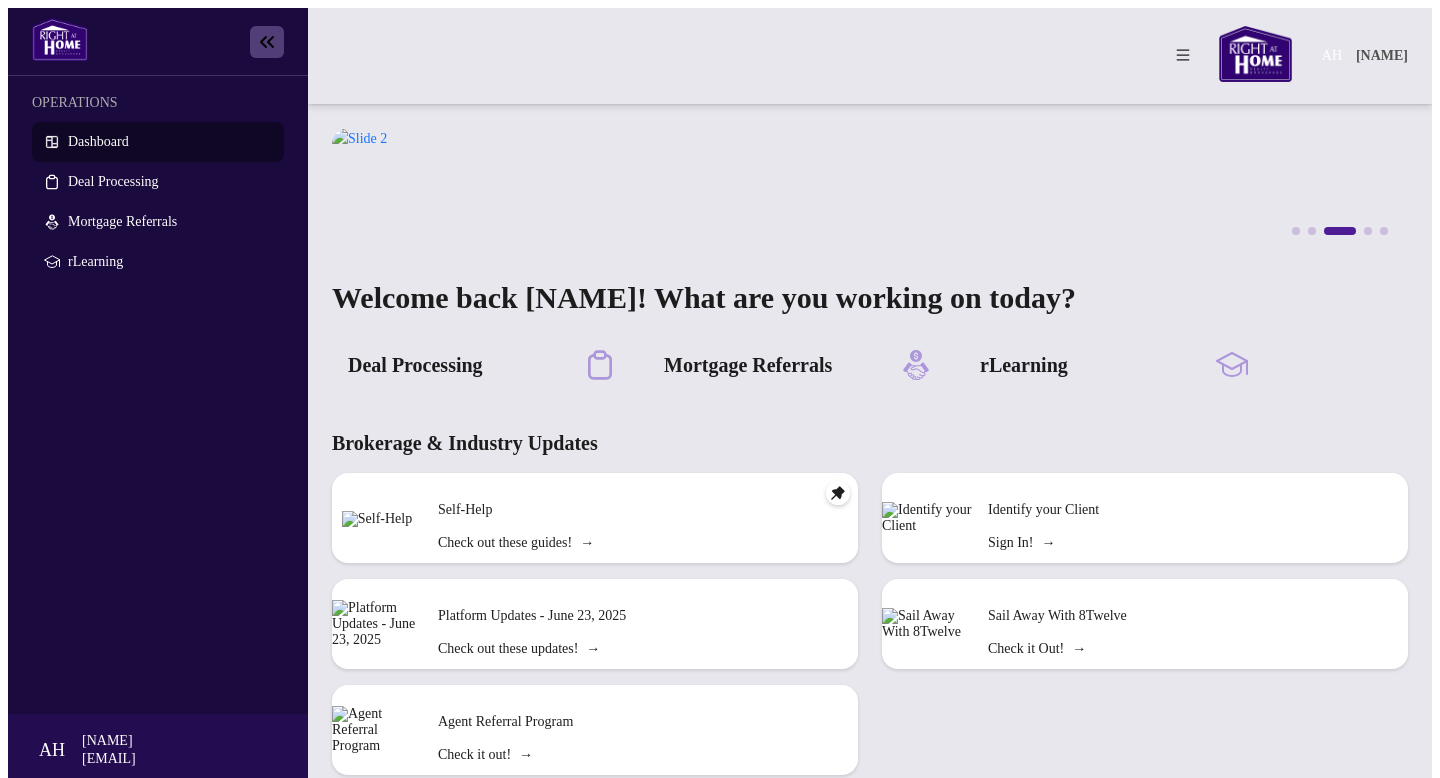 click on "Dashboard" at bounding box center (98, 141) 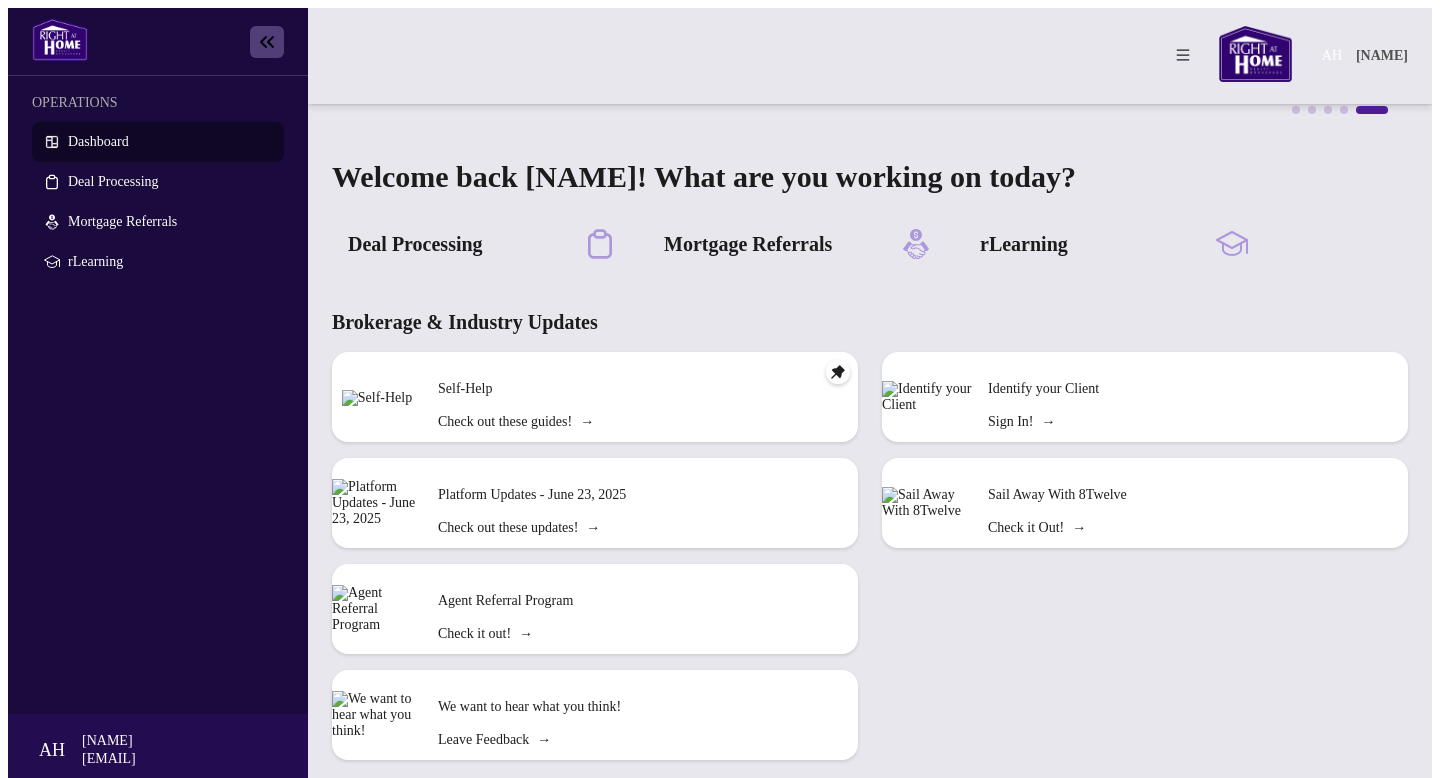 scroll, scrollTop: 0, scrollLeft: 0, axis: both 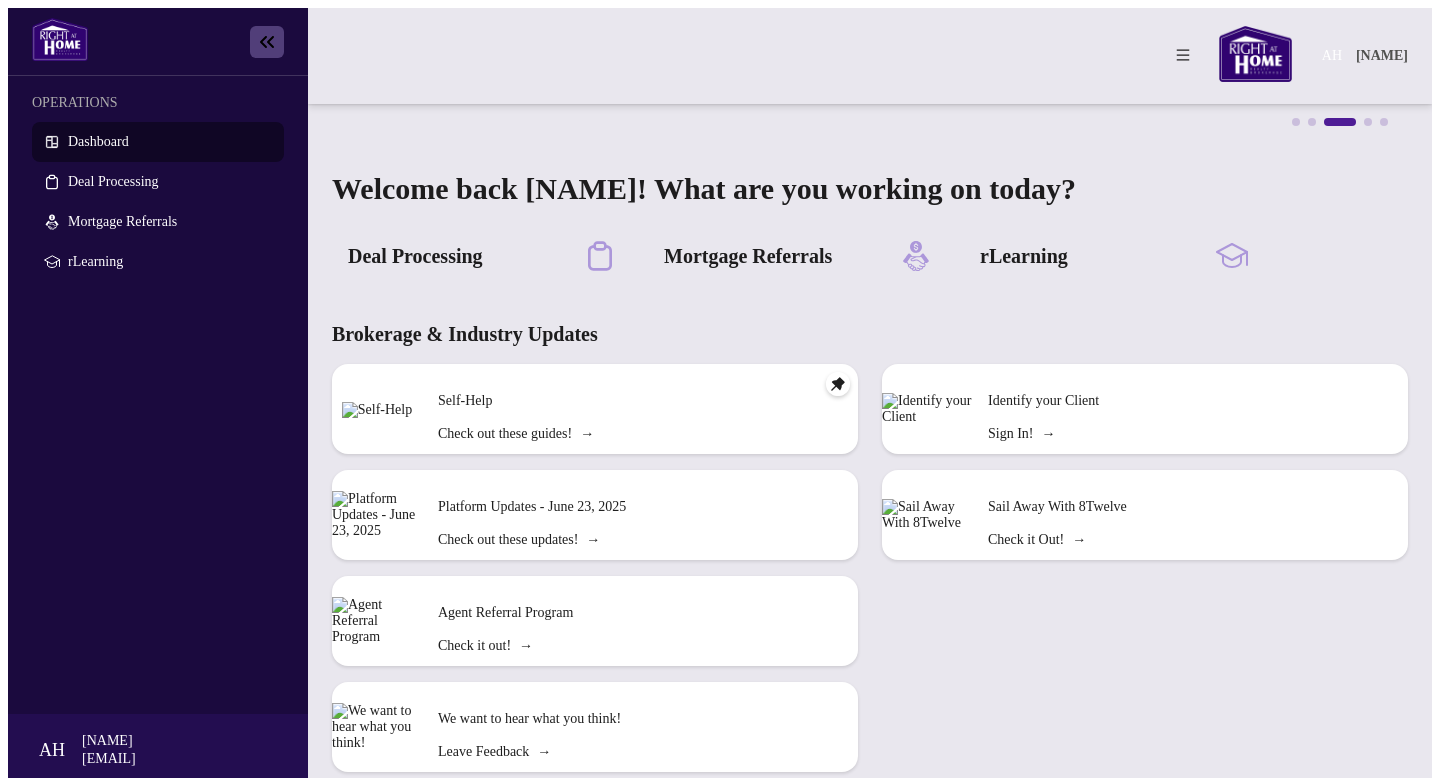 click at bounding box center (1388, 797) 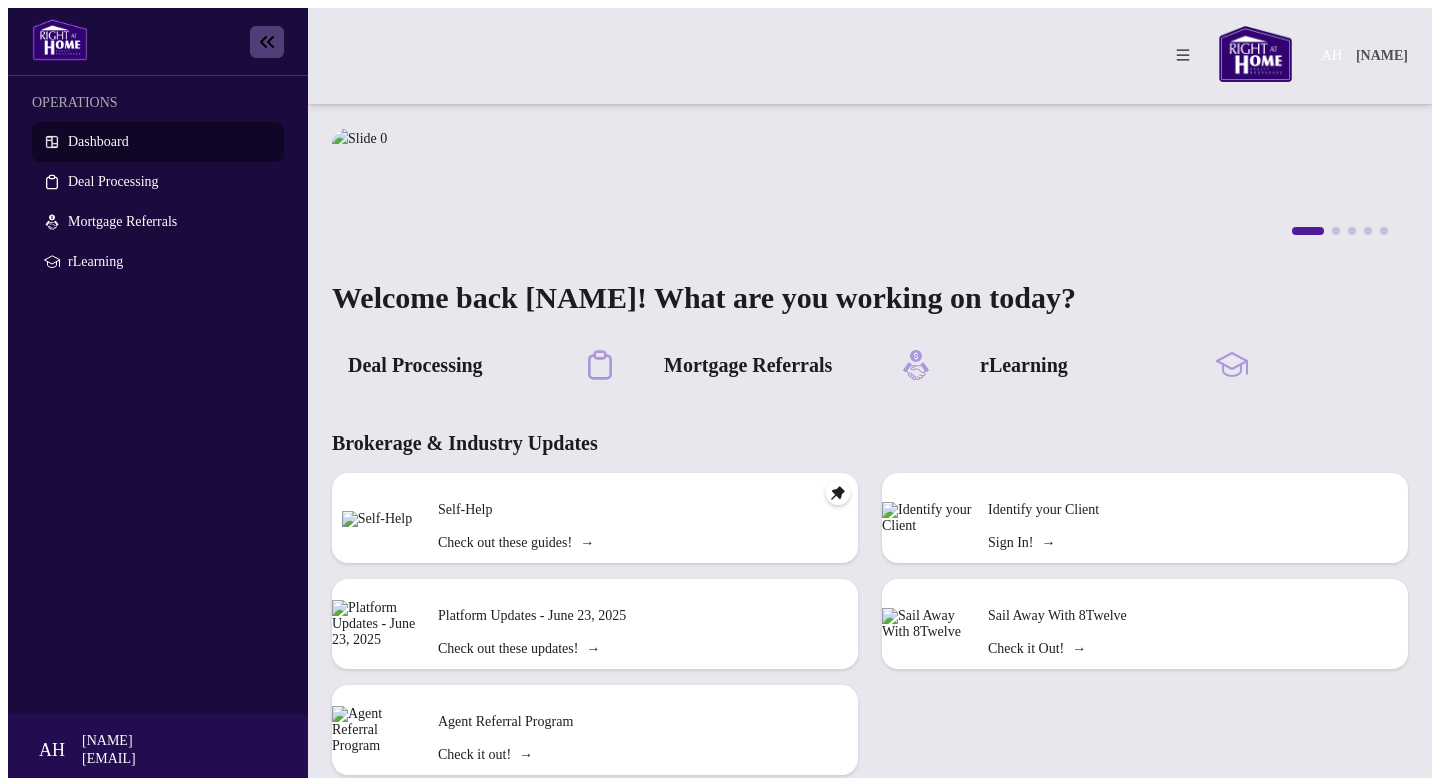 scroll, scrollTop: 121, scrollLeft: 0, axis: vertical 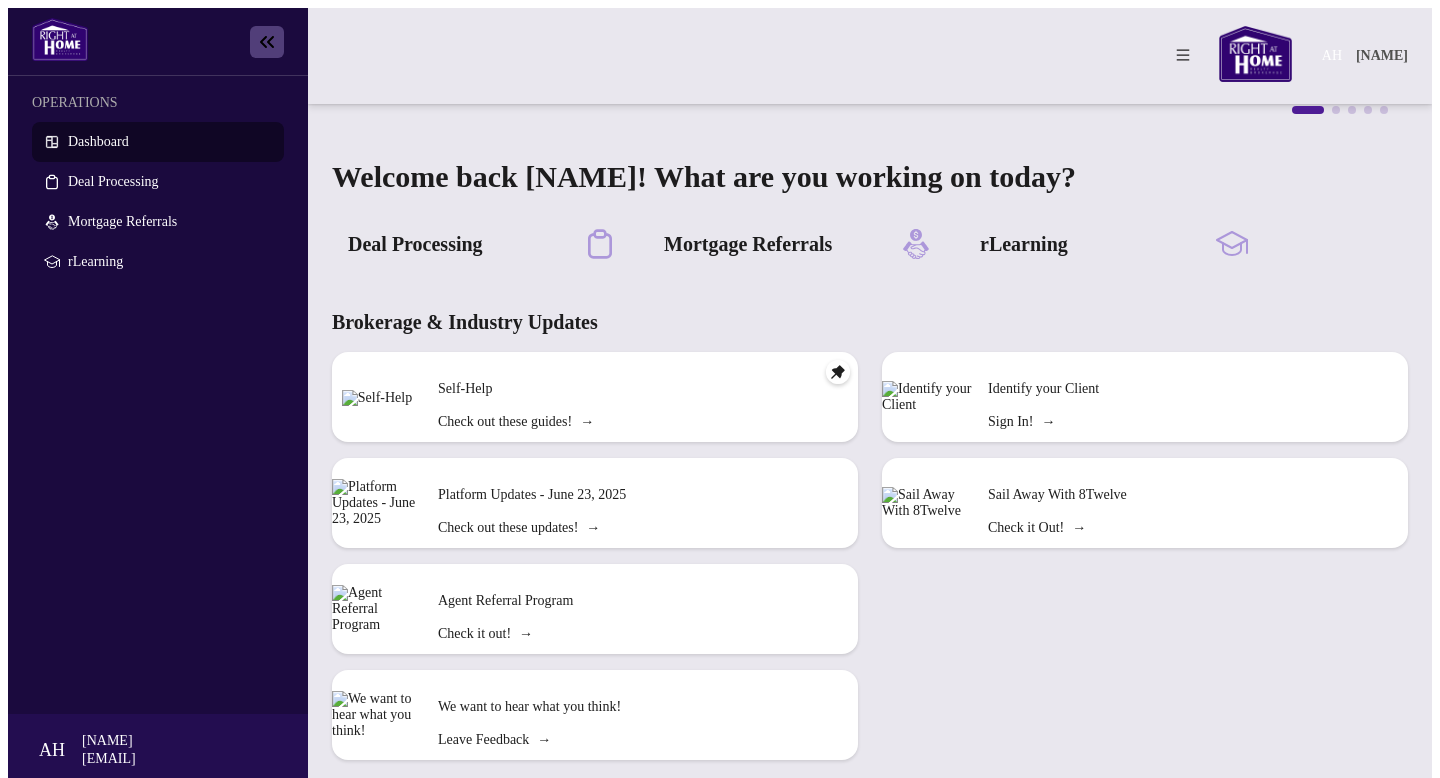 click at bounding box center [60, 39] 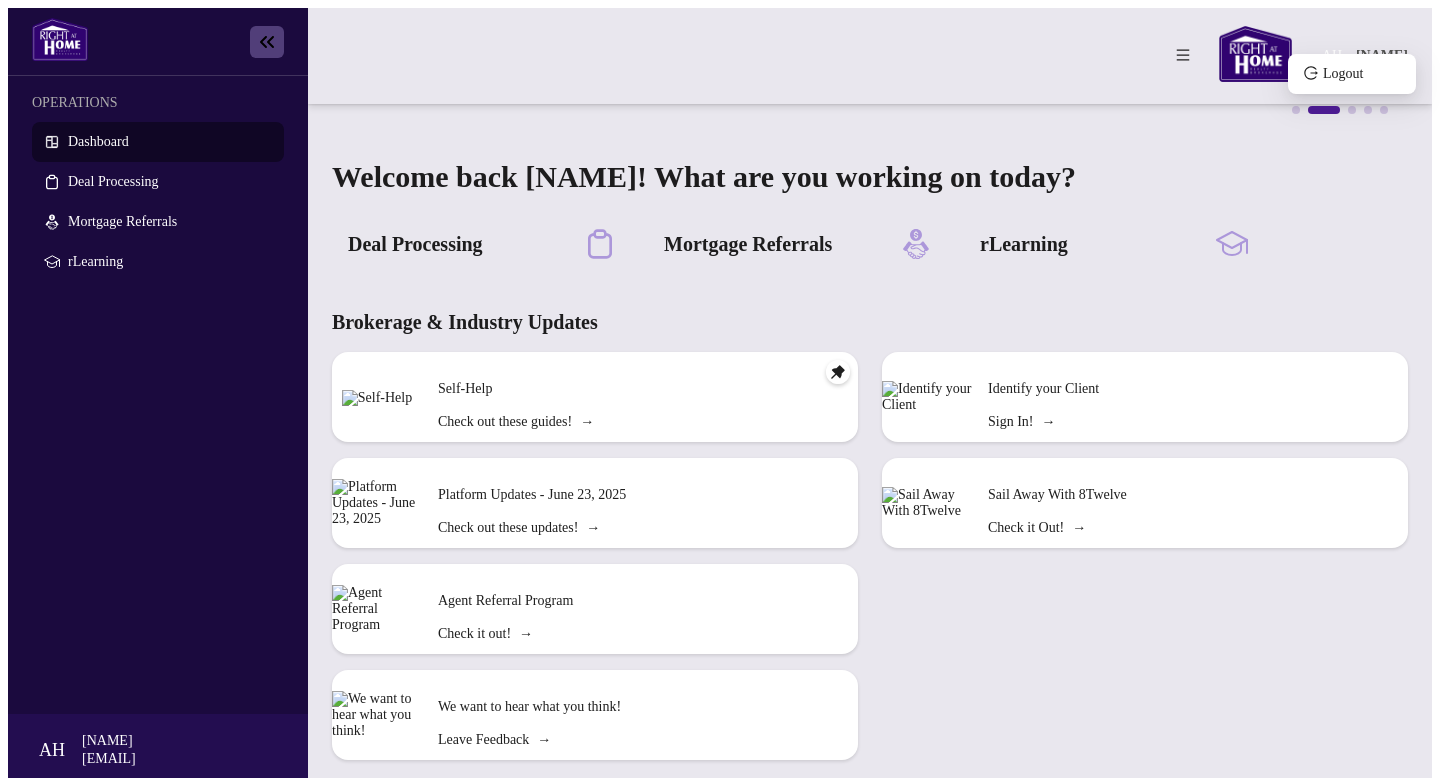 click on "[NAME]" at bounding box center (1382, 56) 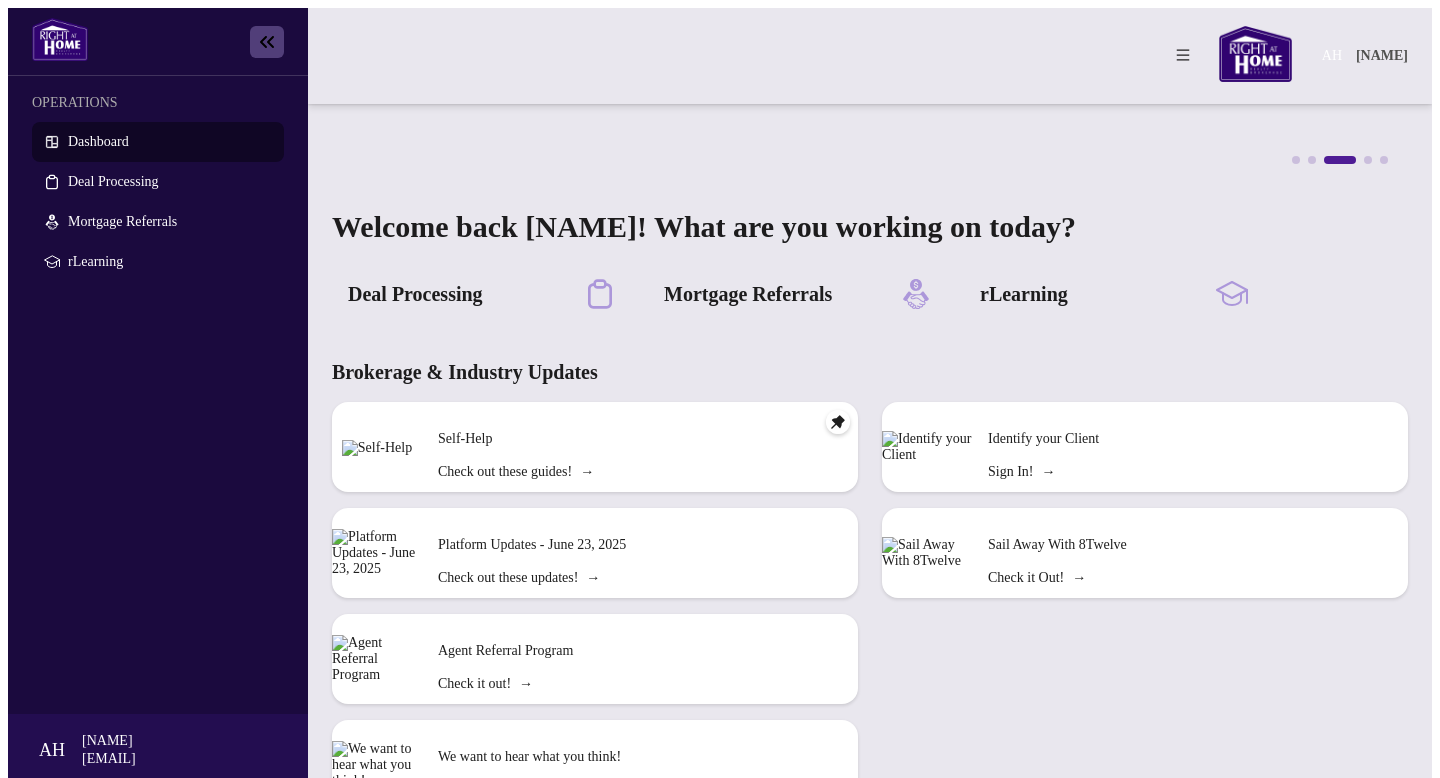 scroll, scrollTop: 121, scrollLeft: 0, axis: vertical 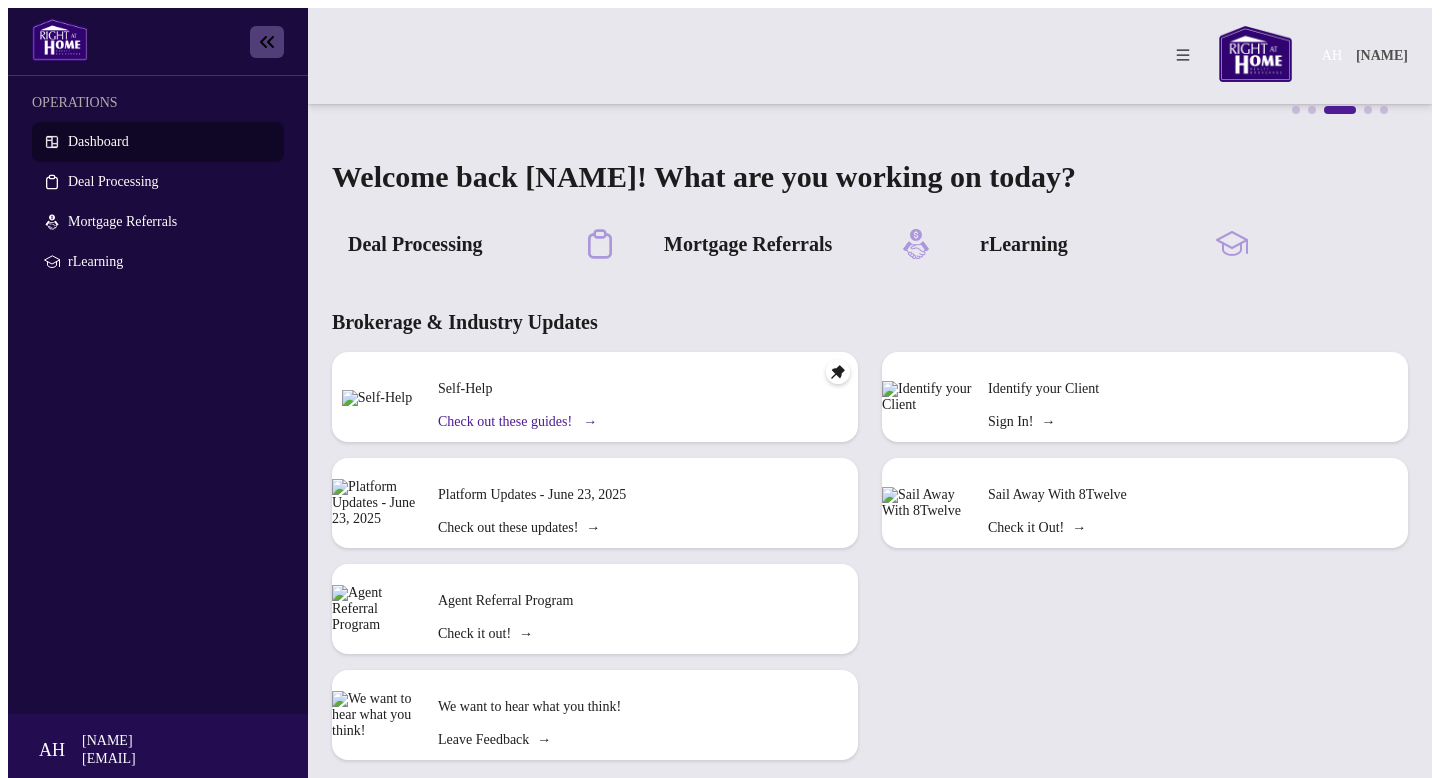 click on "Check out these guides! →" at bounding box center [516, 422] 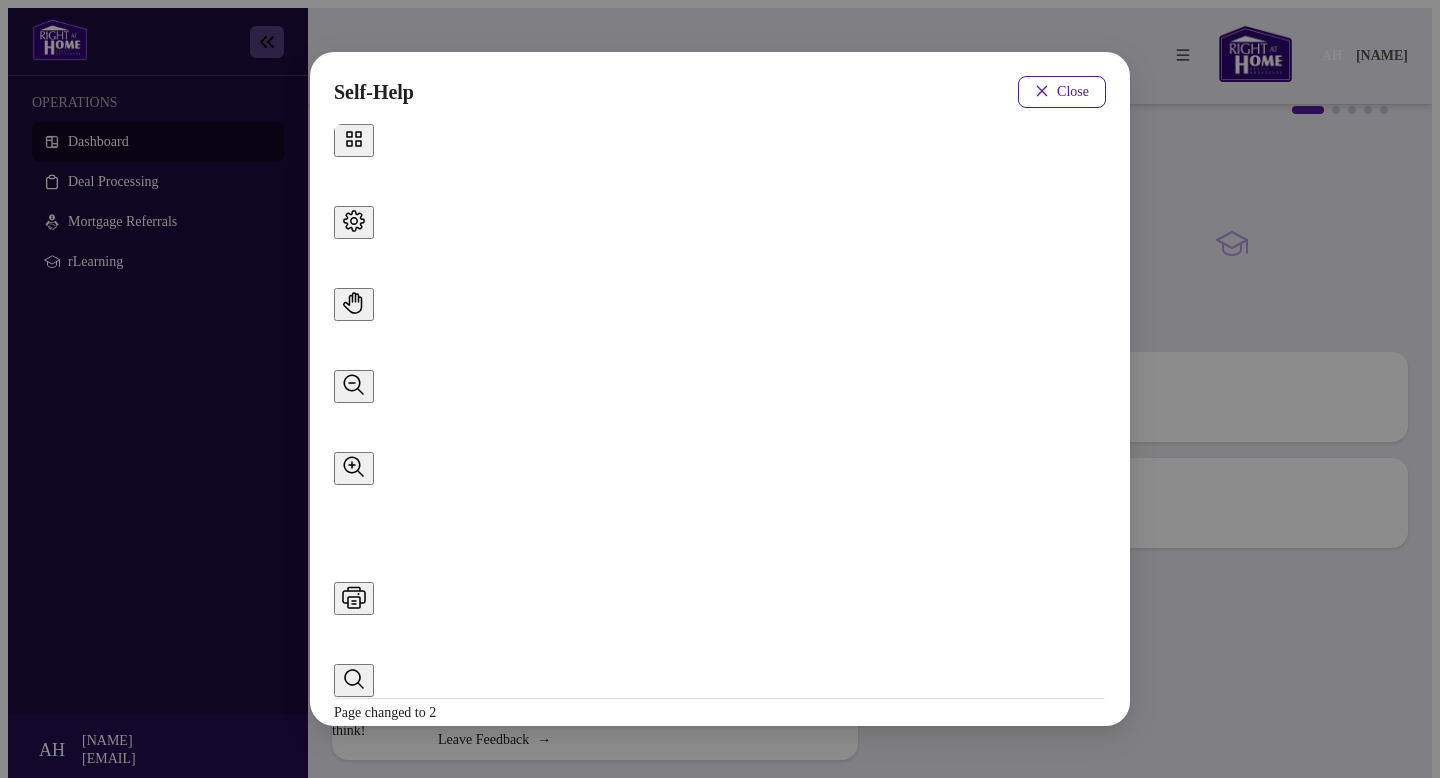 scroll, scrollTop: 0, scrollLeft: 0, axis: both 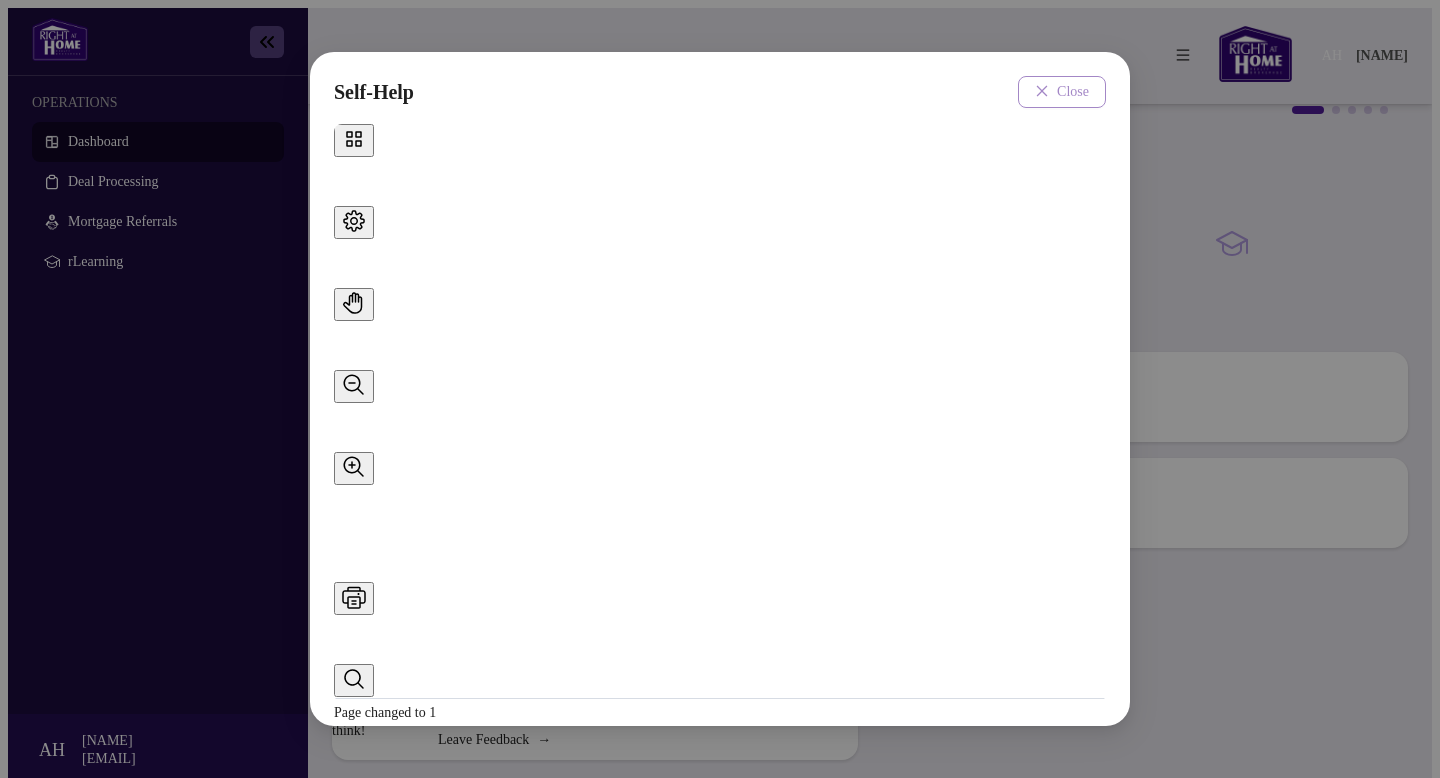 click on "Close" at bounding box center [1073, 92] 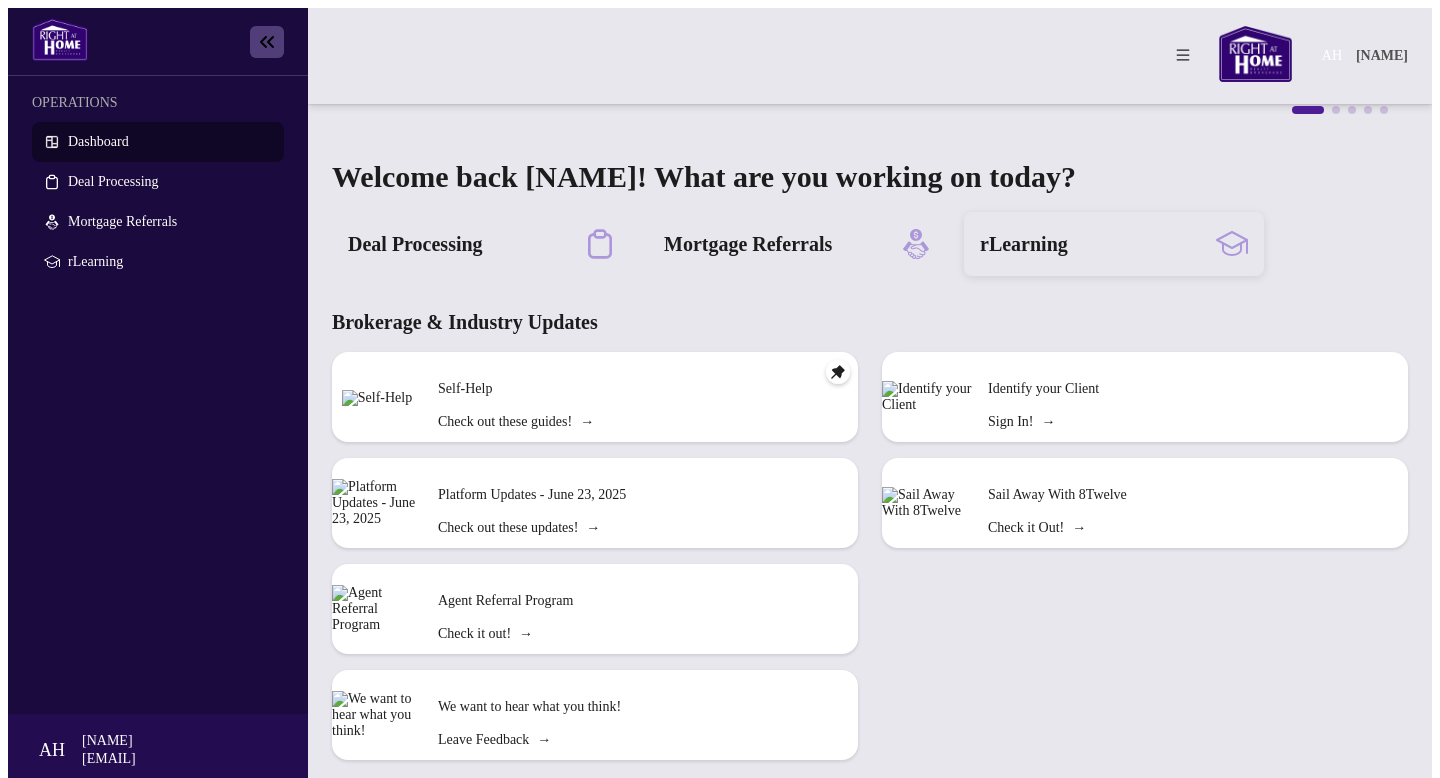 scroll, scrollTop: 0, scrollLeft: 0, axis: both 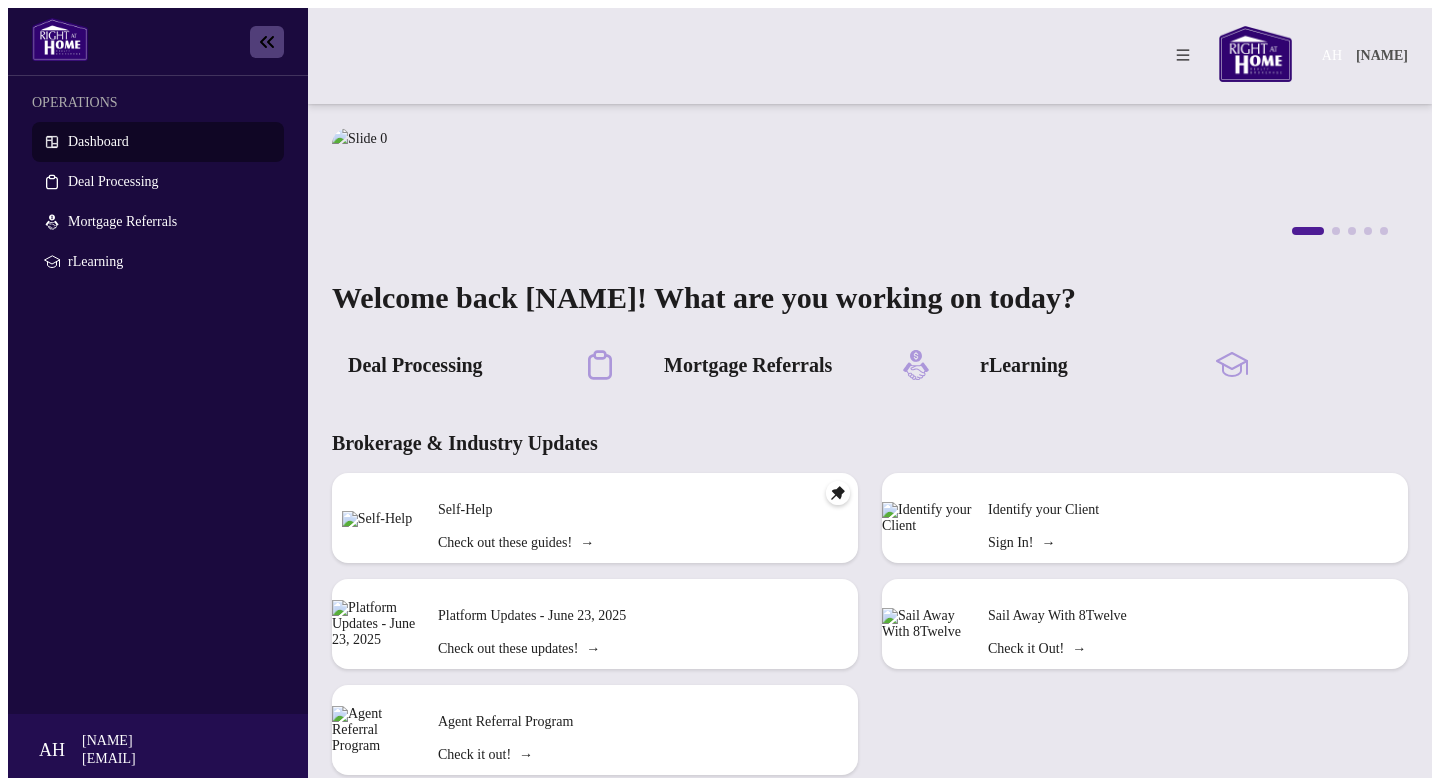 click at bounding box center [267, 42] 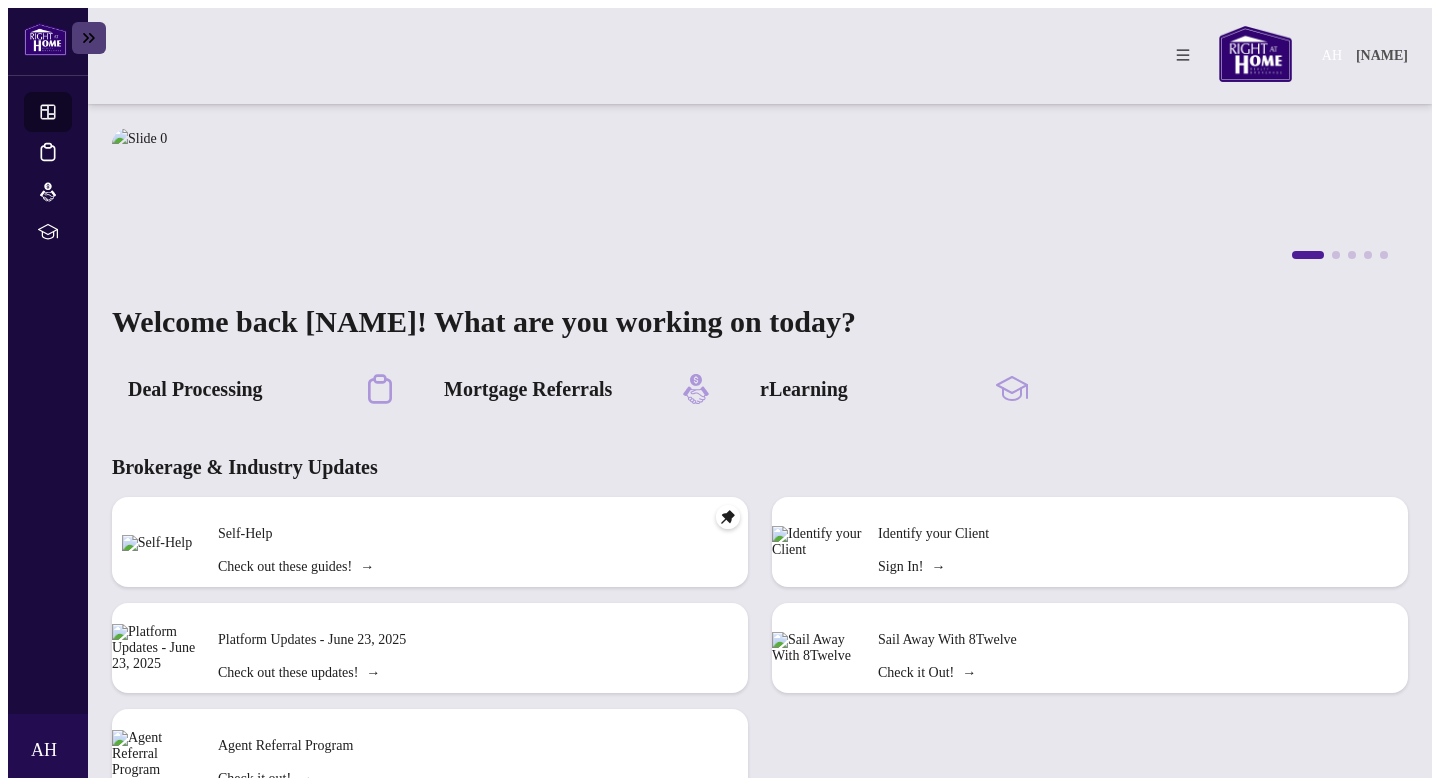 click at bounding box center [89, 38] 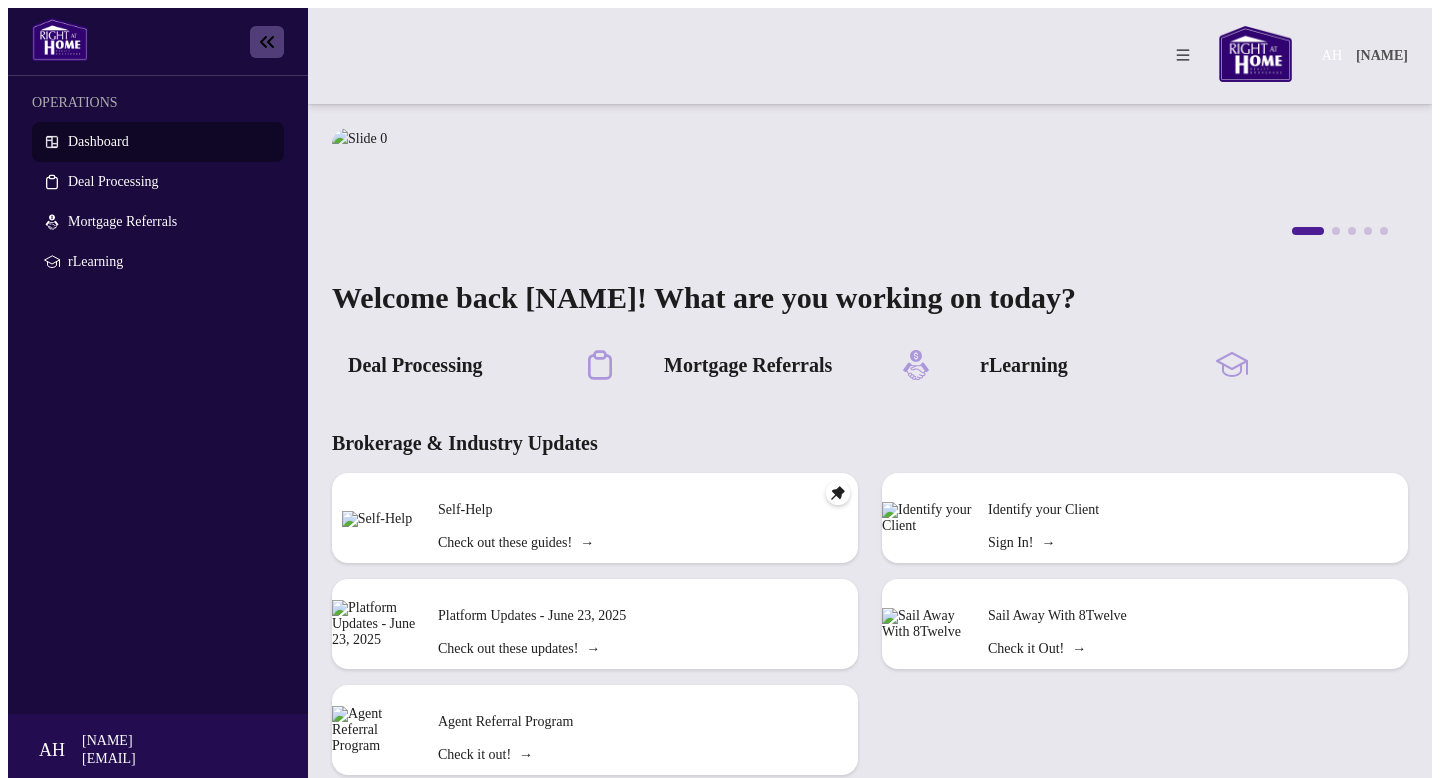 click on "OPERATIONS" at bounding box center [158, 103] 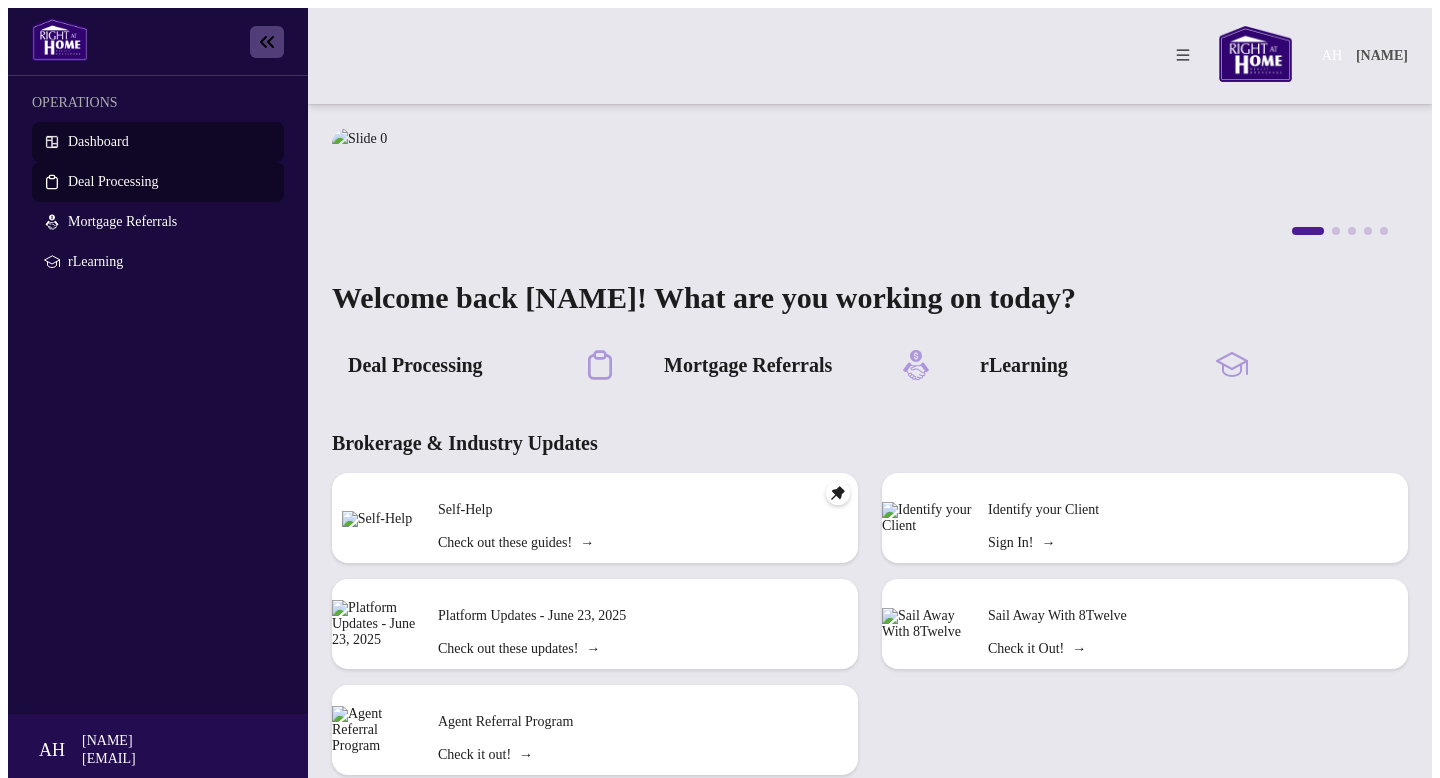 click on "Deal Processing" at bounding box center (113, 181) 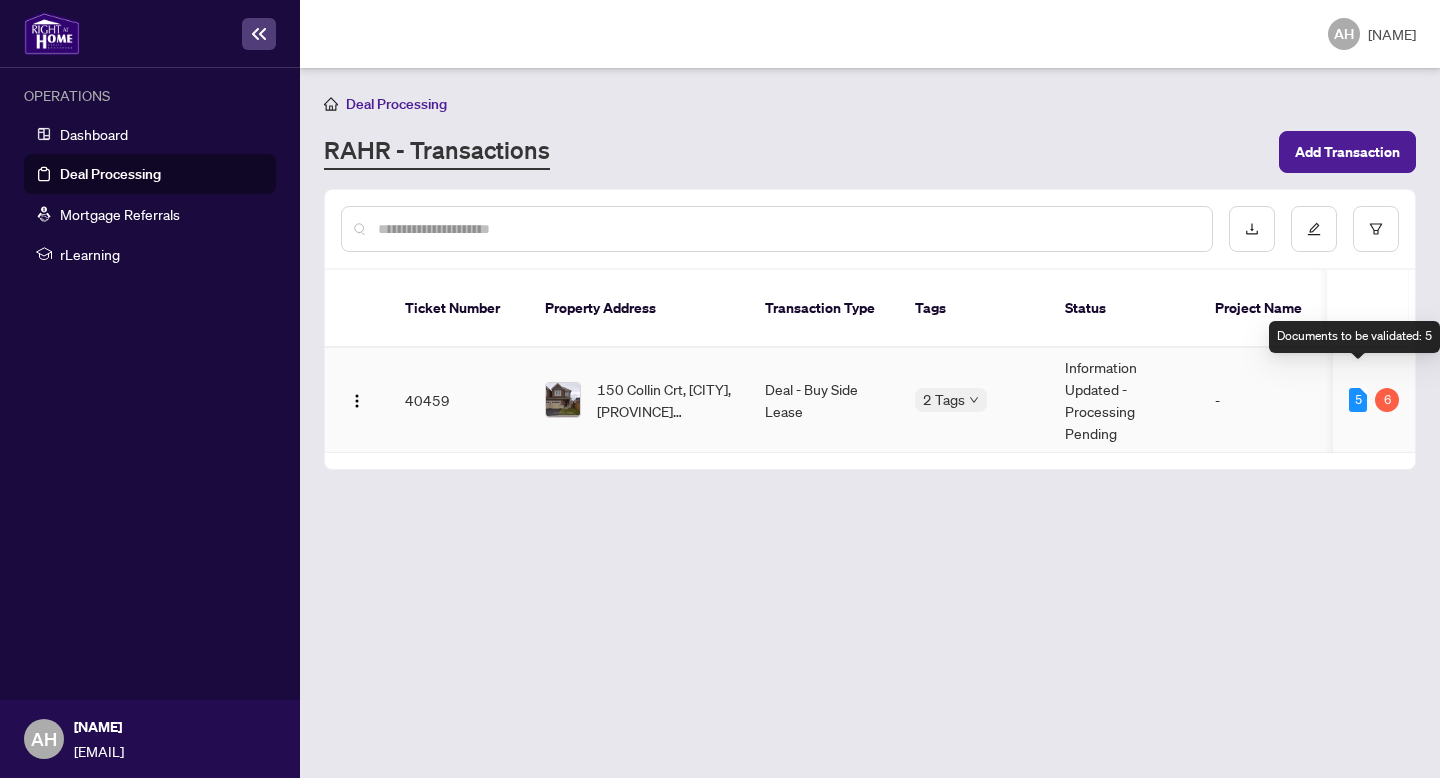 click on "5" at bounding box center (1358, 400) 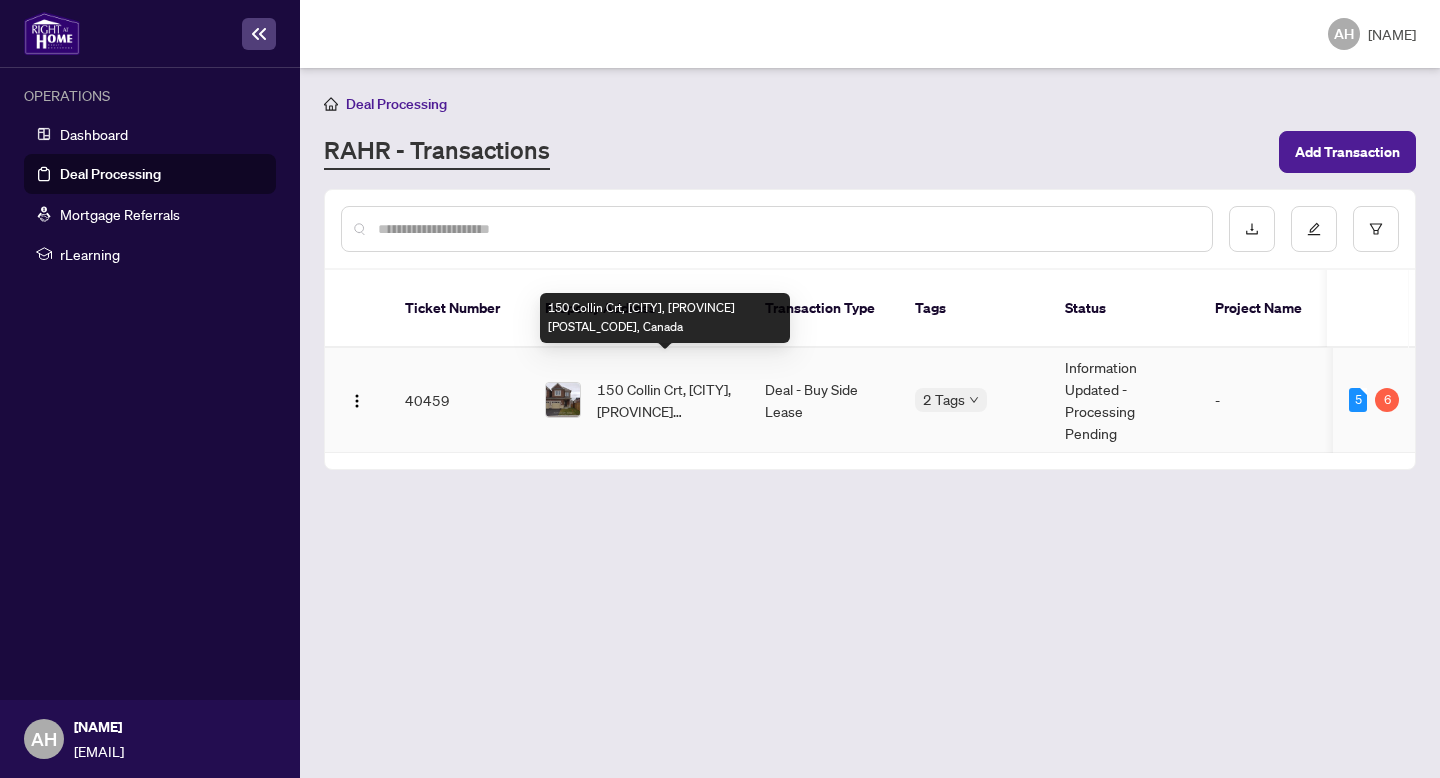 click on "150 Collin Crt, [CITY], [PROVINCE] [POSTAL_CODE], Canada" at bounding box center [665, 400] 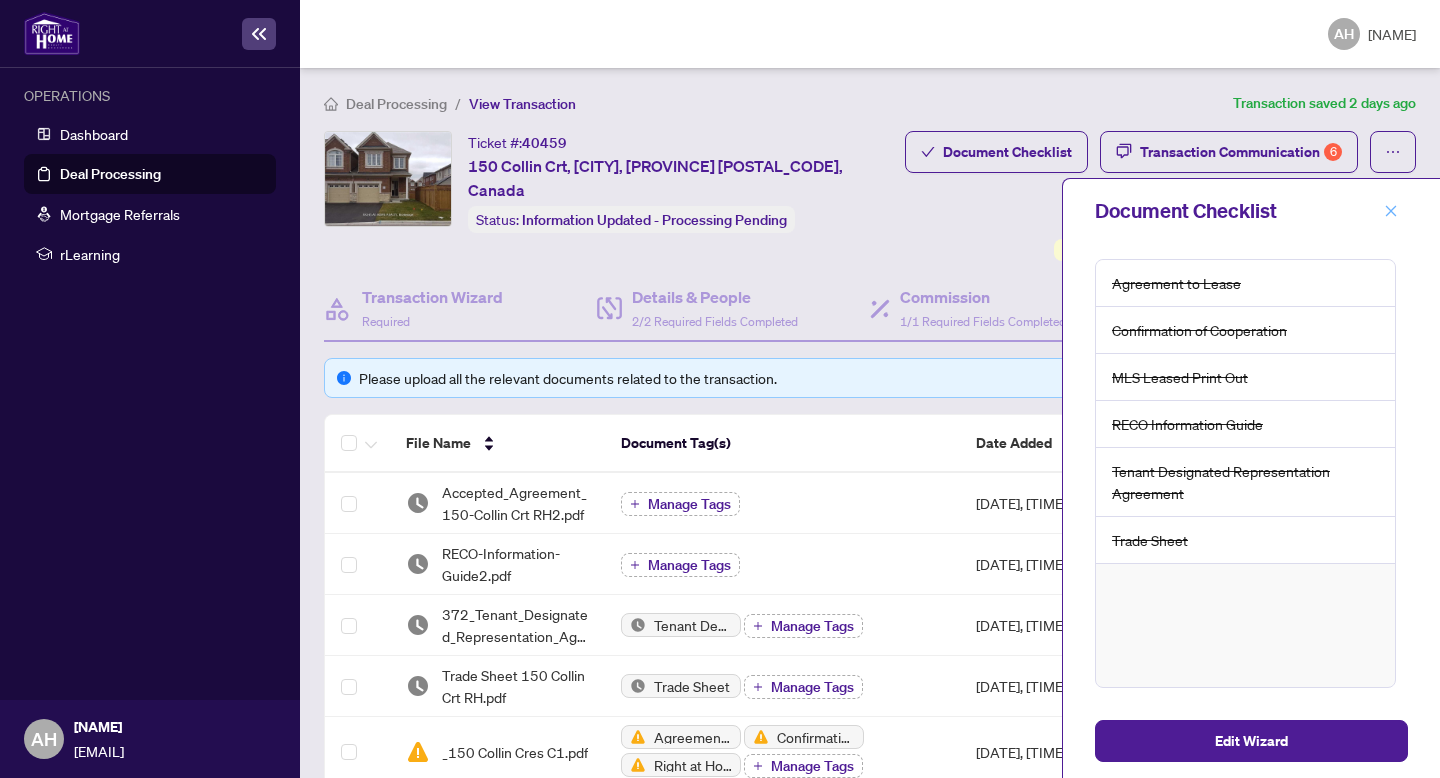 click at bounding box center (1391, 211) 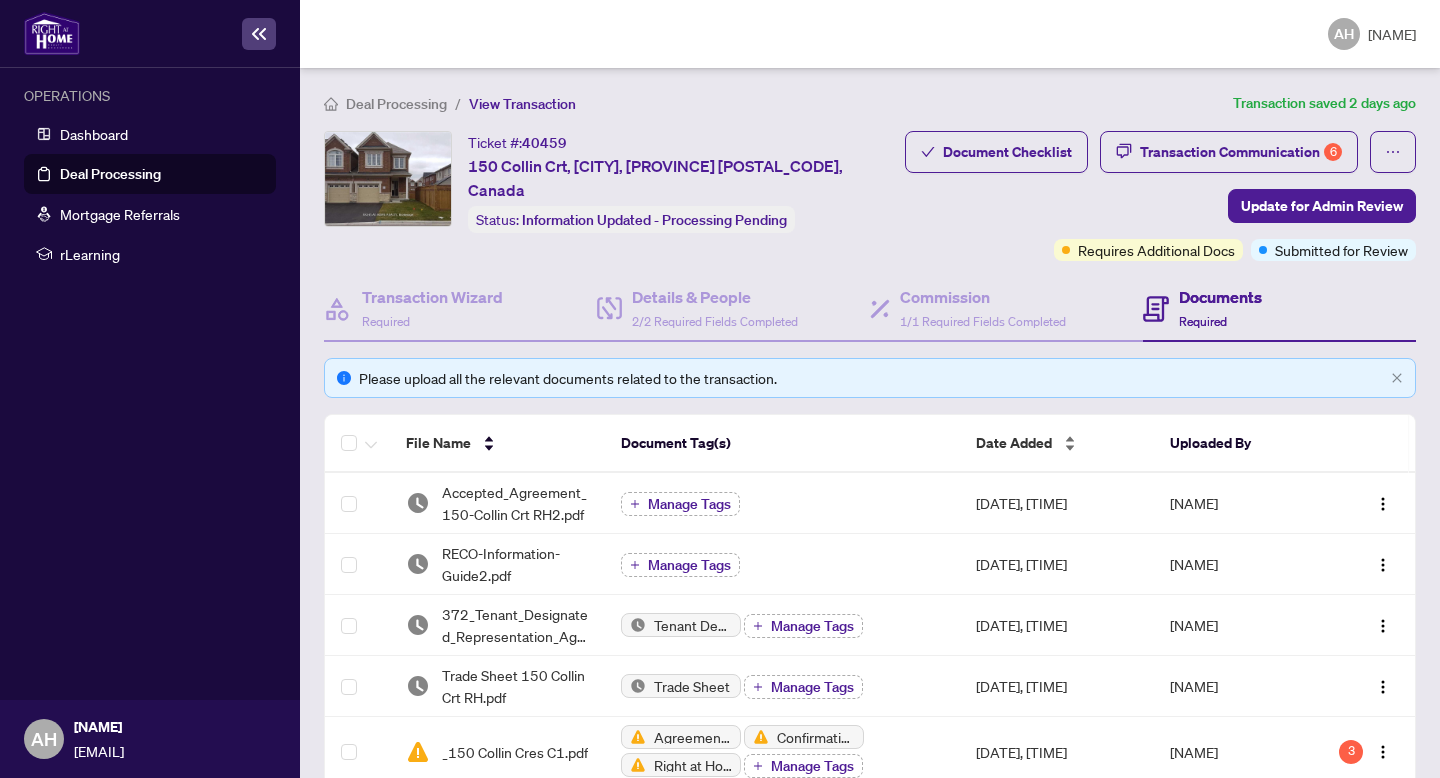 scroll, scrollTop: 198, scrollLeft: 0, axis: vertical 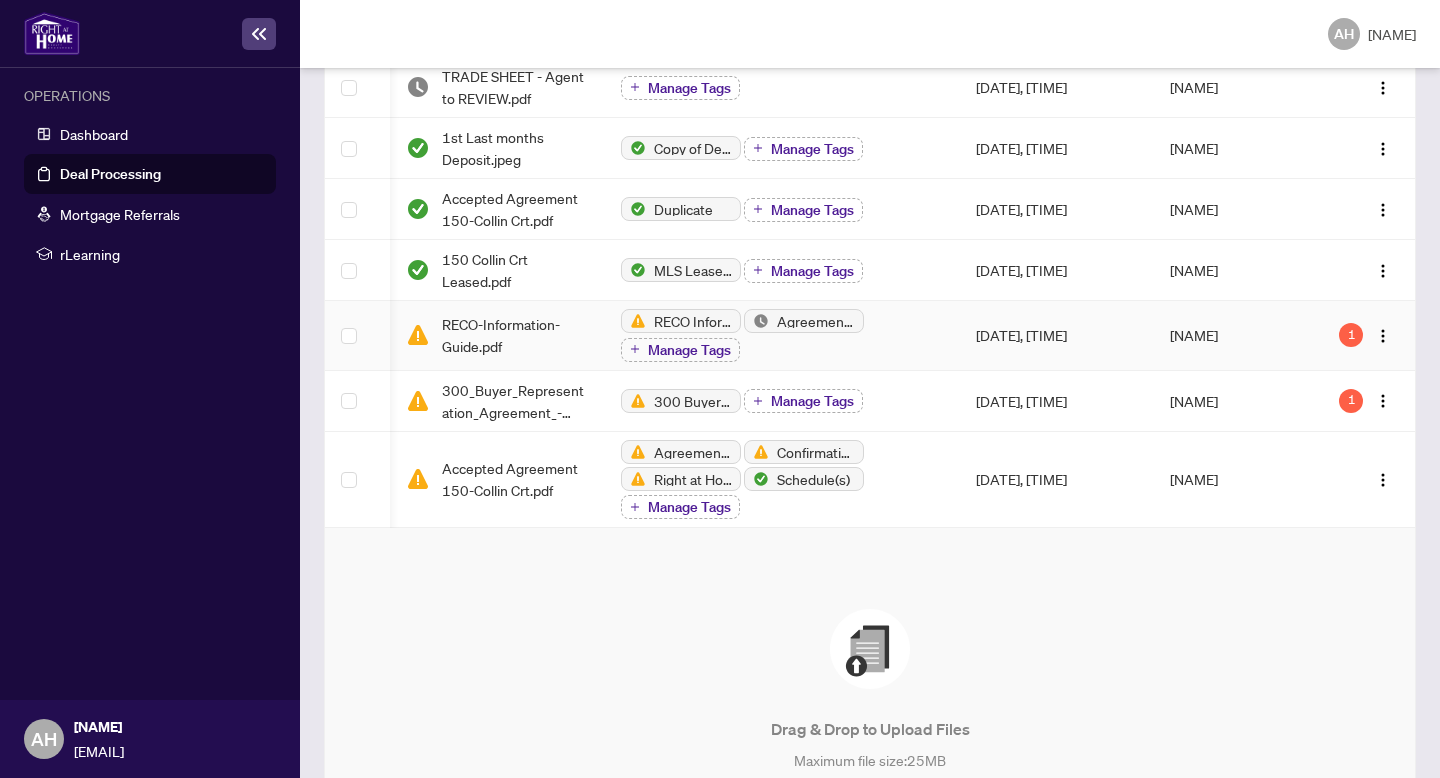 click on "[DATE], [TIME]" at bounding box center [1057, 336] 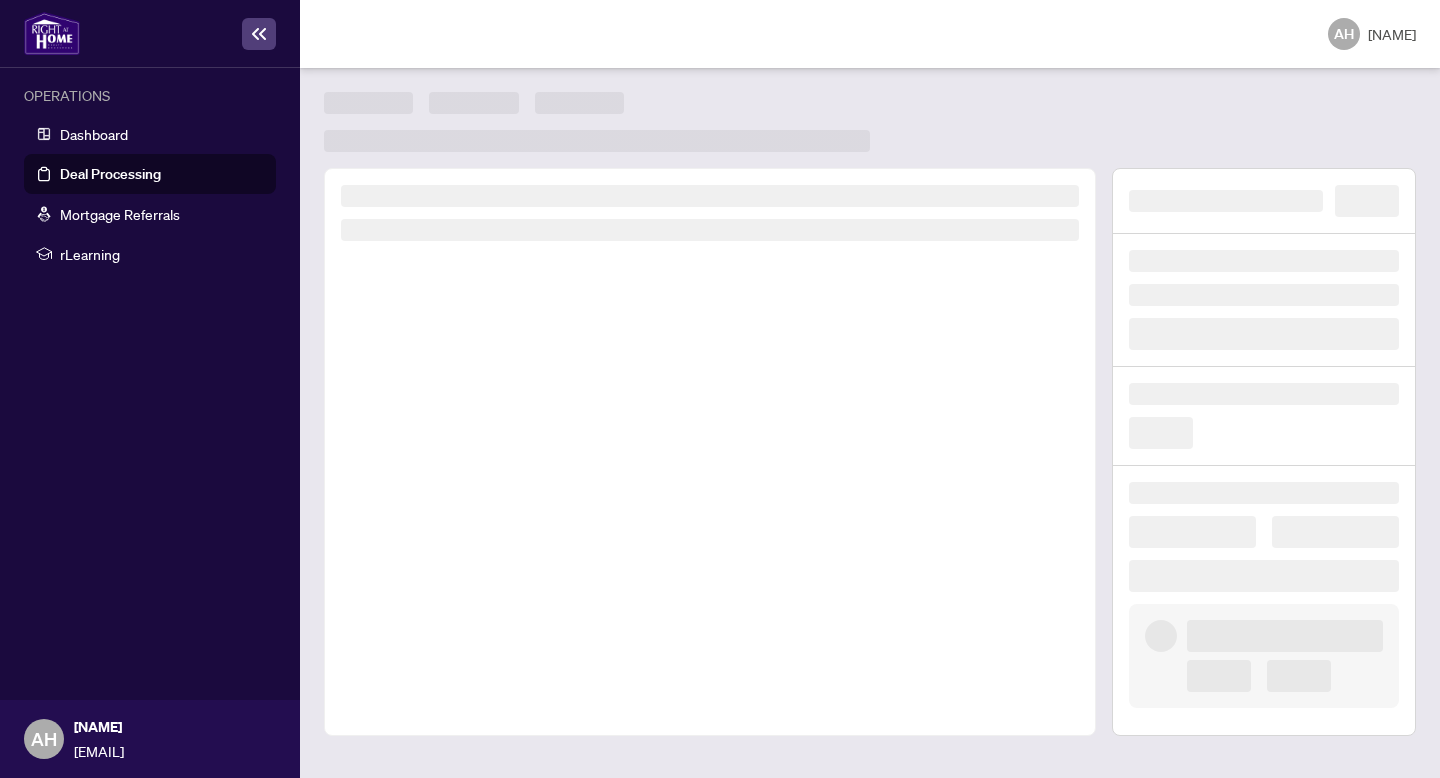 scroll, scrollTop: 0, scrollLeft: 0, axis: both 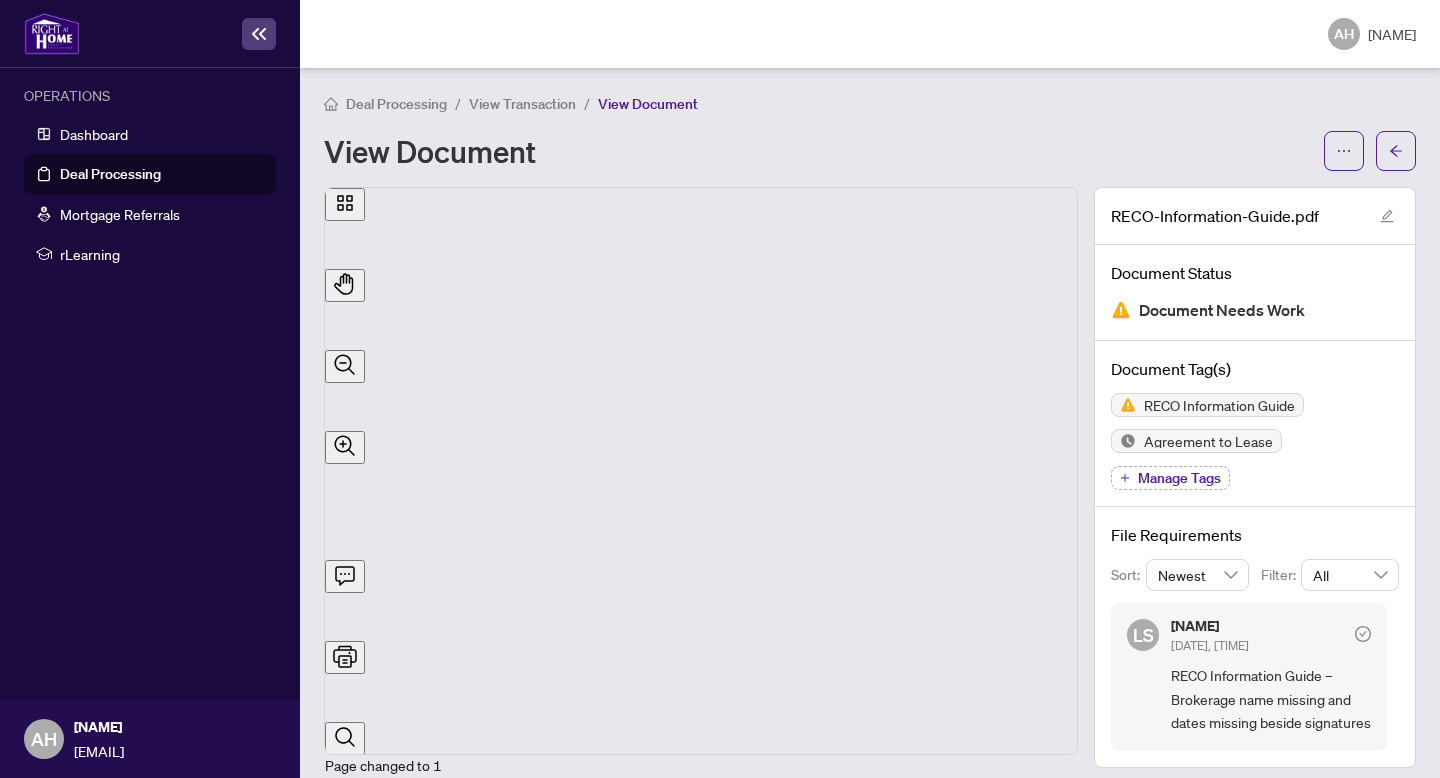 click on "AH" at bounding box center (44, 739) 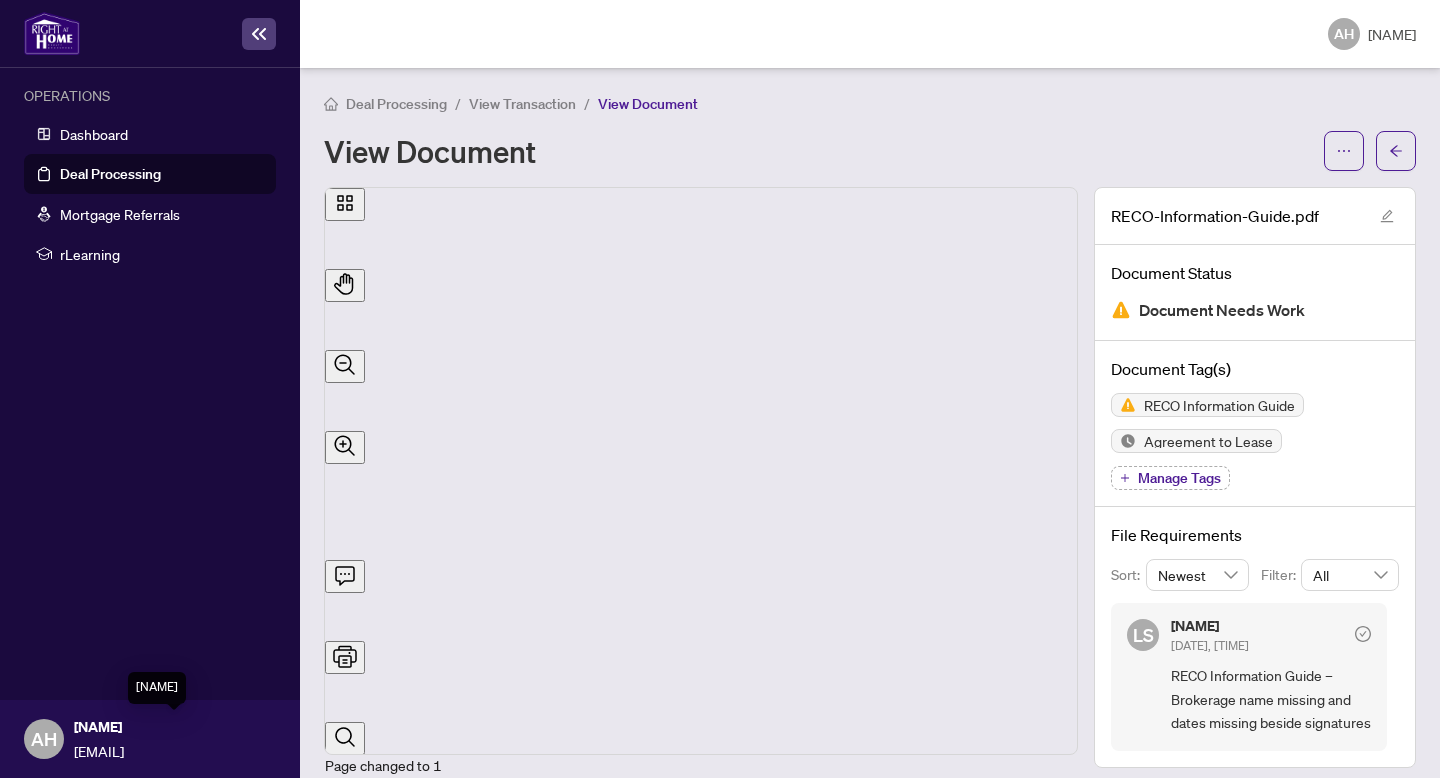 click on "[NAME]" at bounding box center [174, 727] 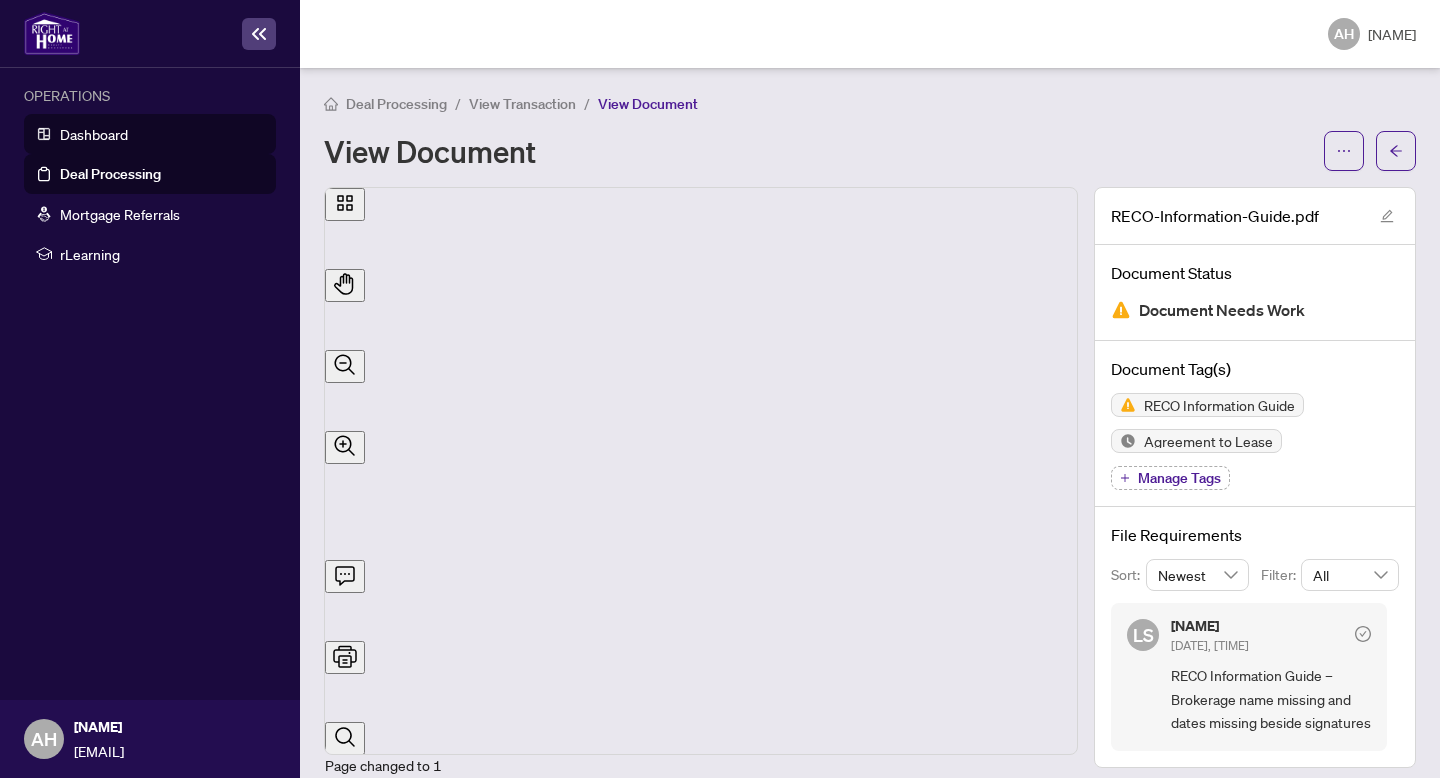 click on "Dashboard" at bounding box center [94, 134] 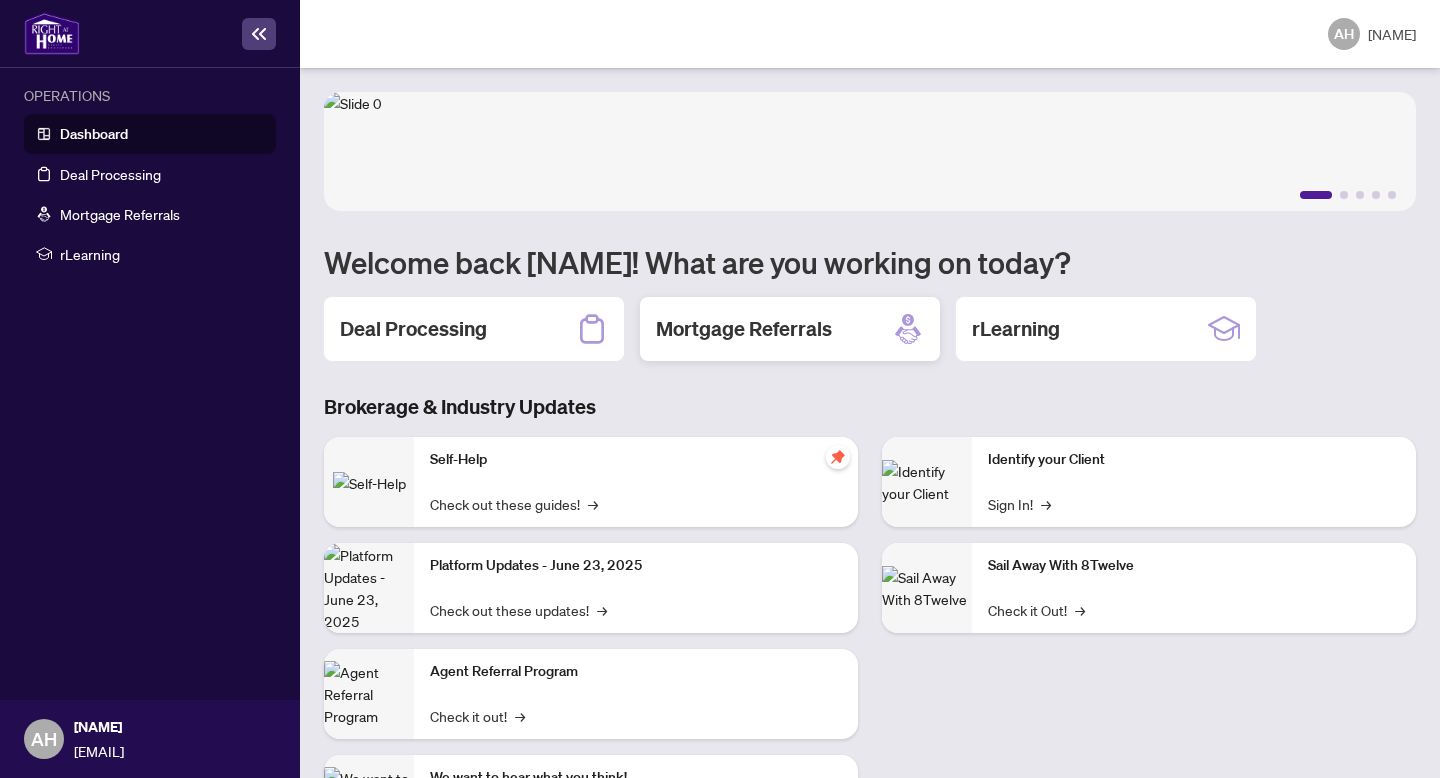click on "Mortgage Referrals" at bounding box center [413, 329] 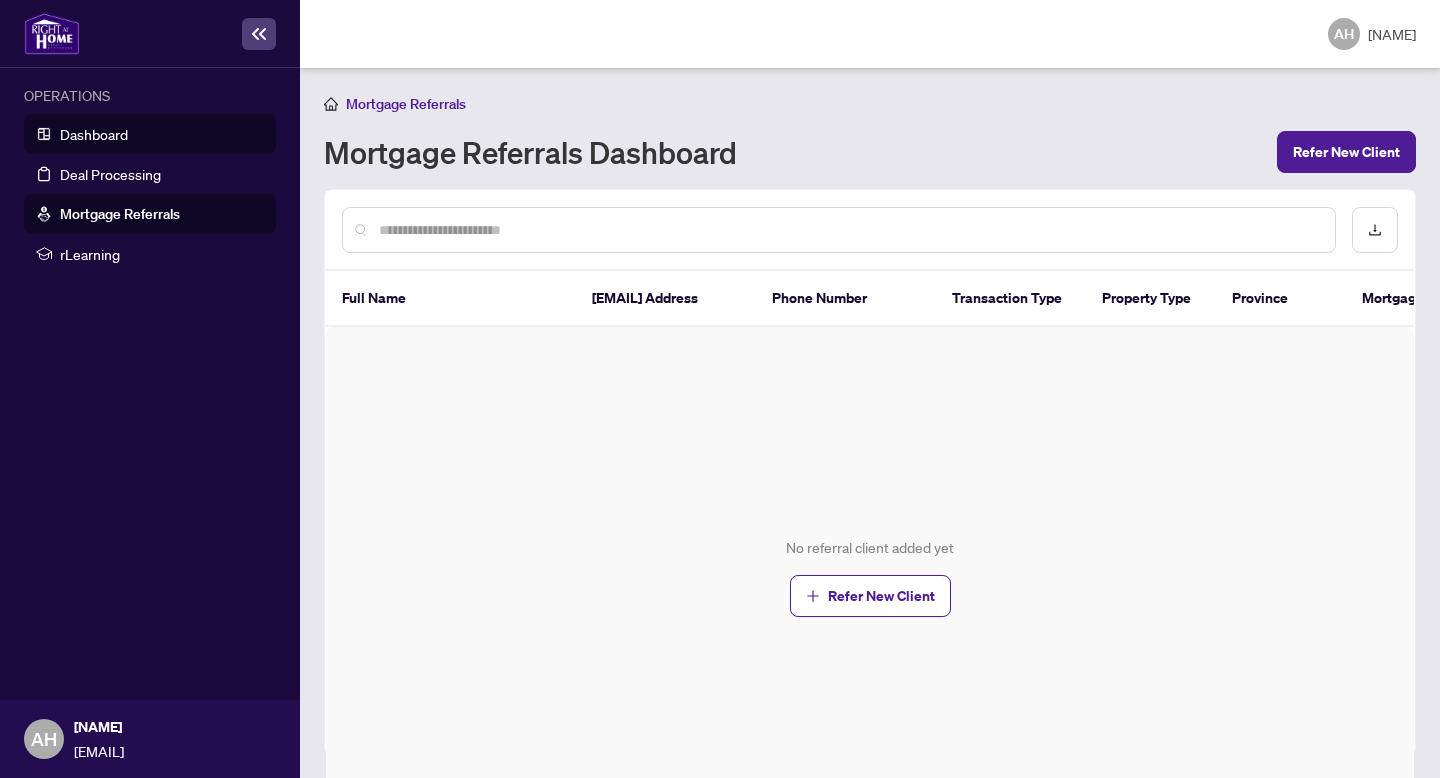 click on "Dashboard" at bounding box center [94, 134] 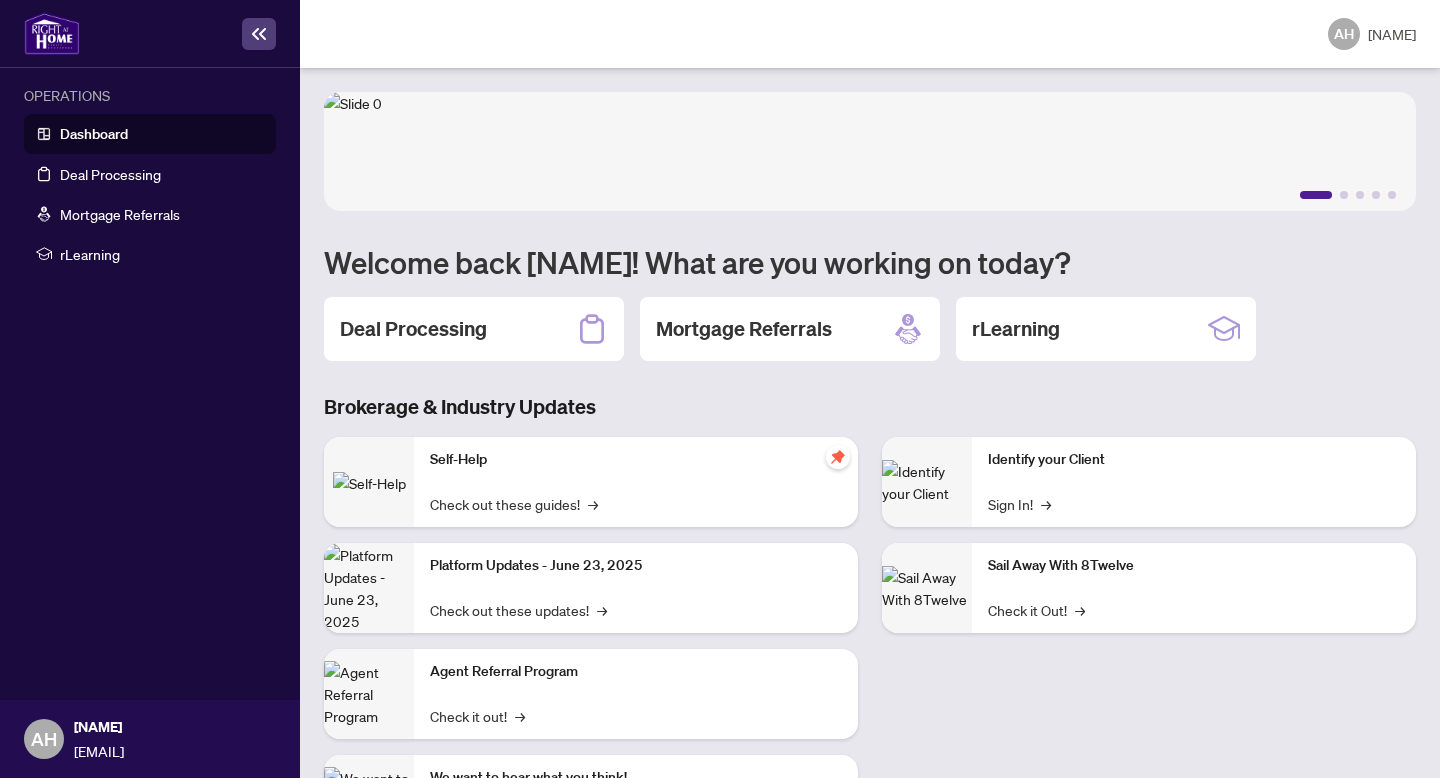 click on "Self-Help" at bounding box center [636, 460] 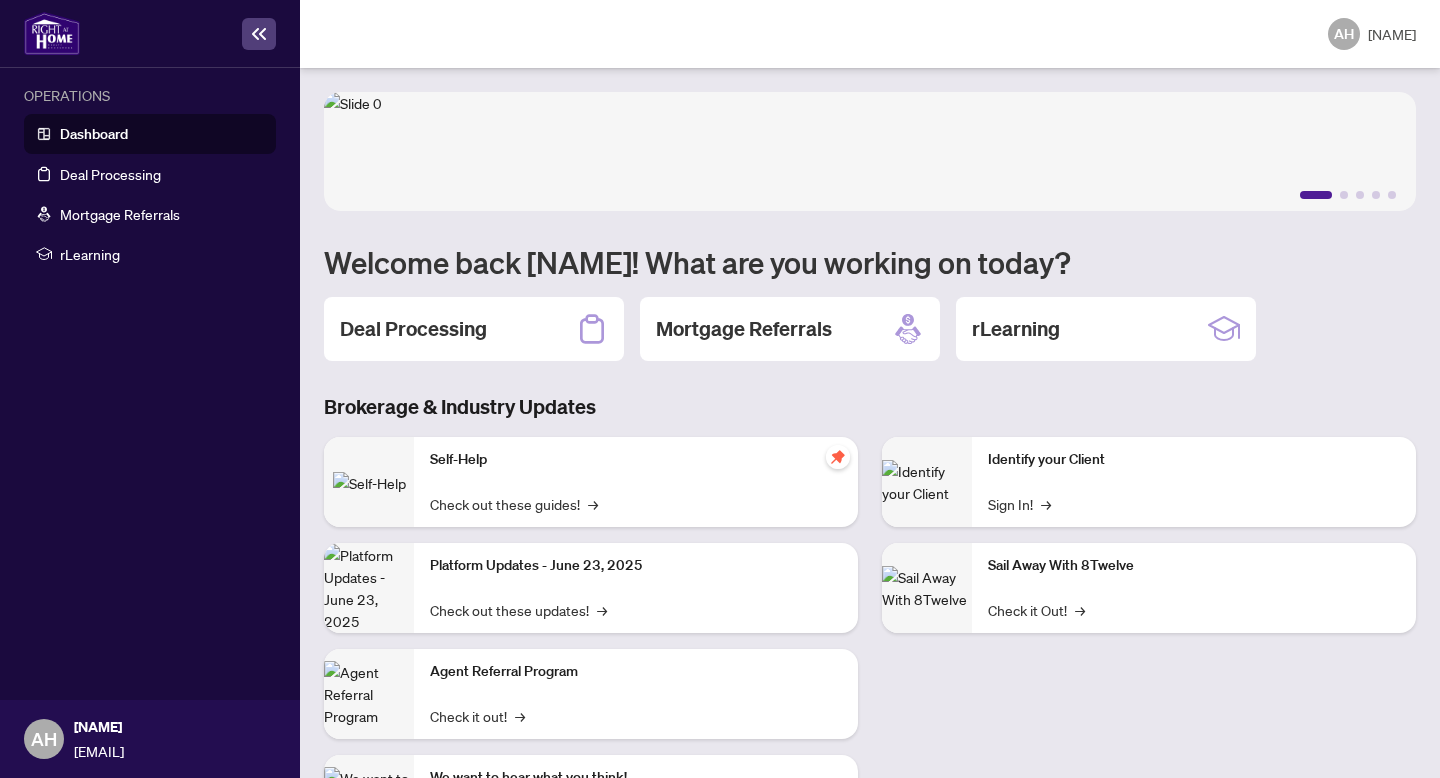 click at bounding box center (369, 483) 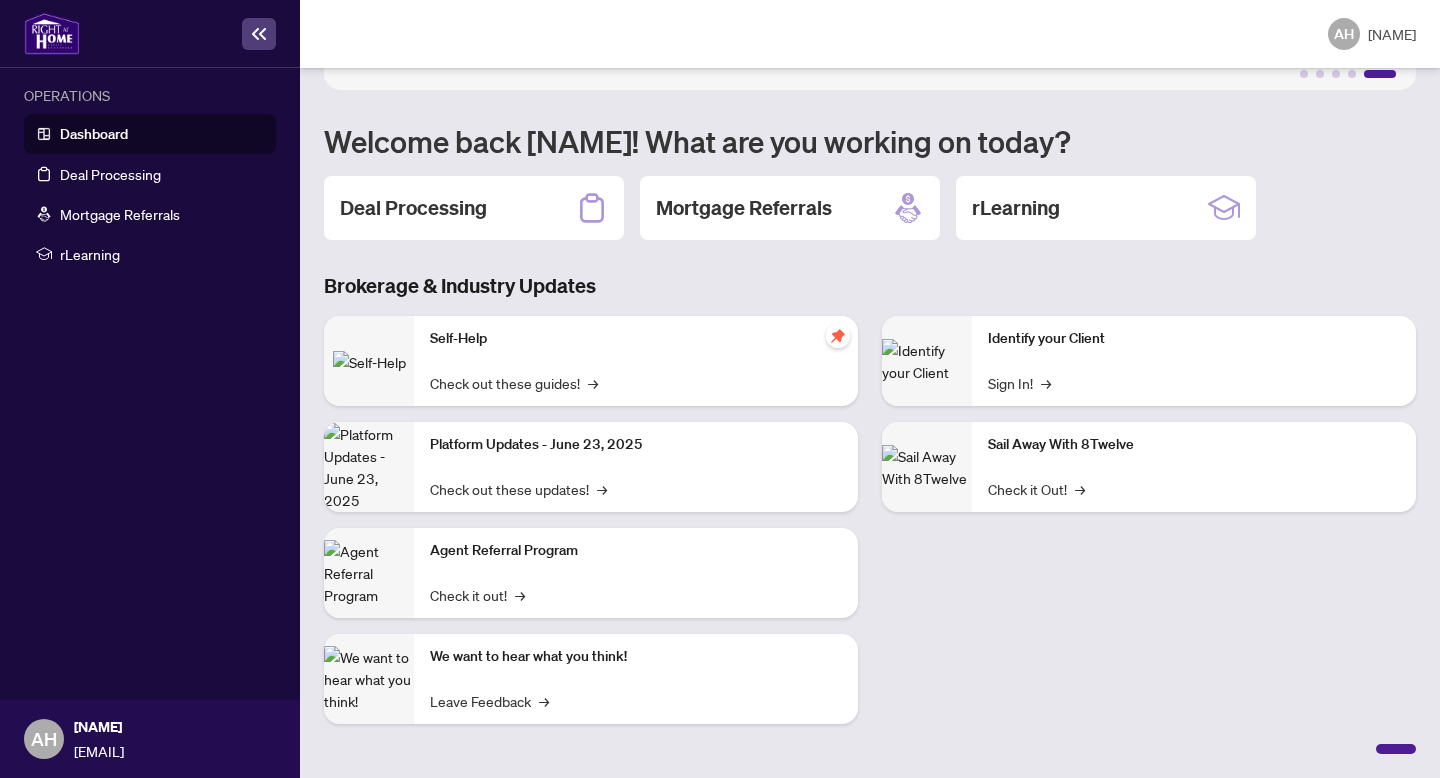 scroll, scrollTop: 0, scrollLeft: 0, axis: both 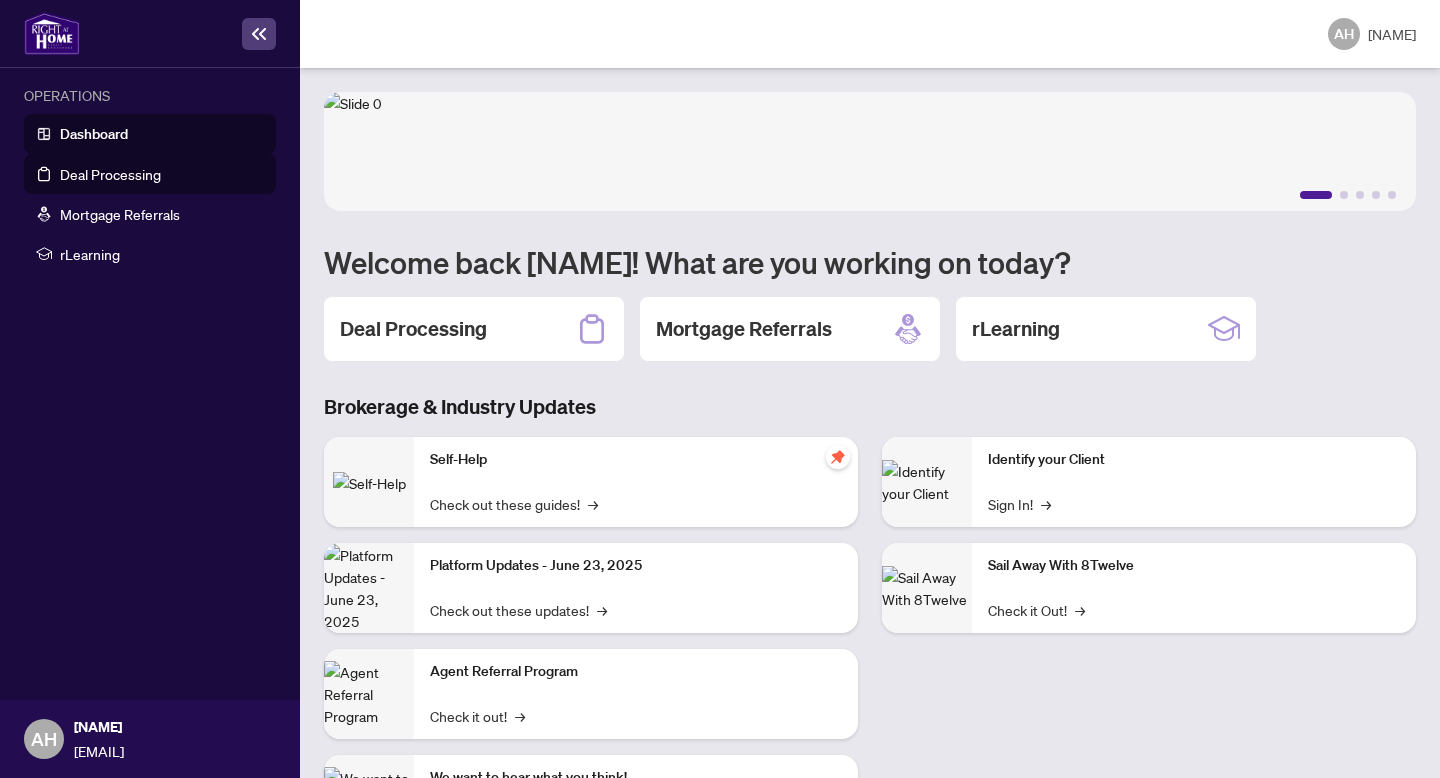 click on "Deal Processing" at bounding box center [110, 174] 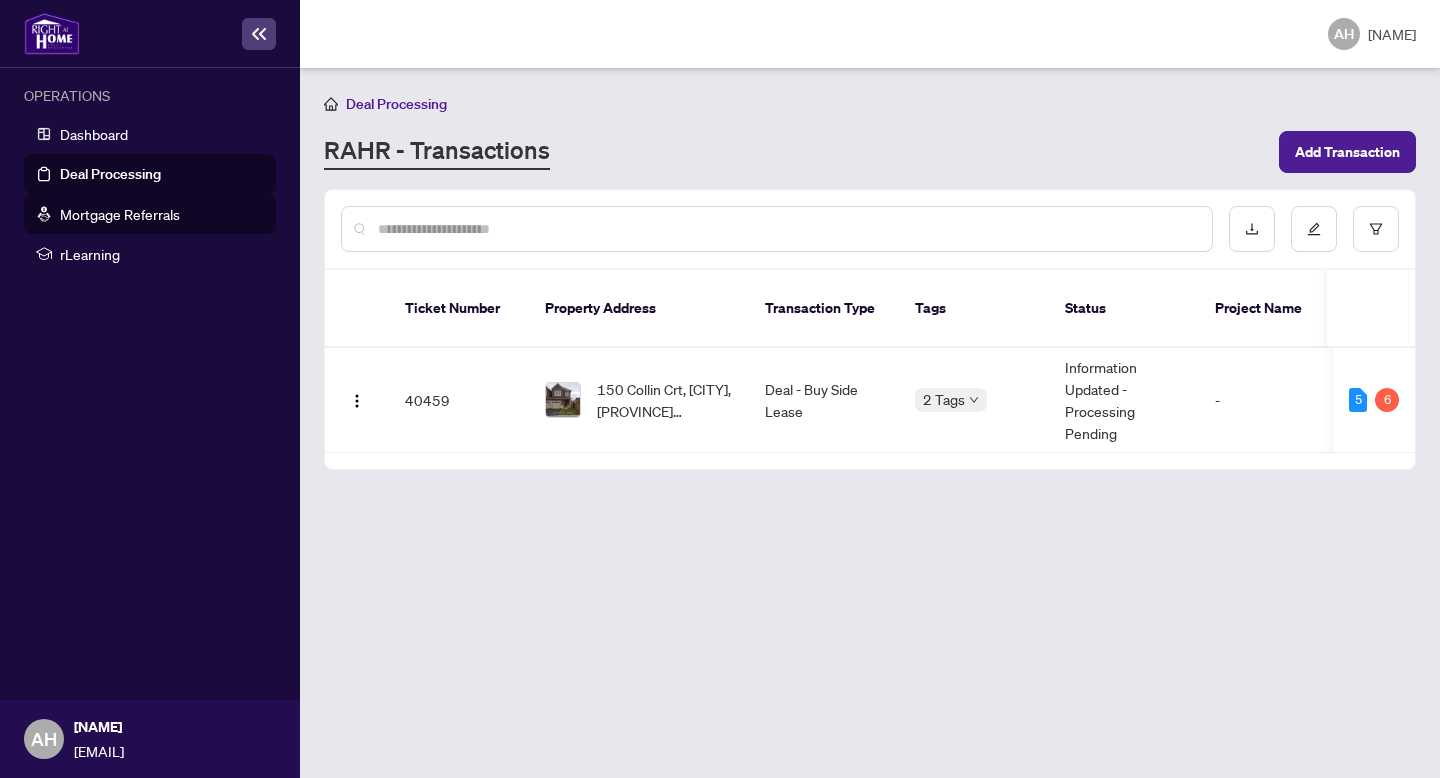 click on "Mortgage Referrals" at bounding box center [120, 214] 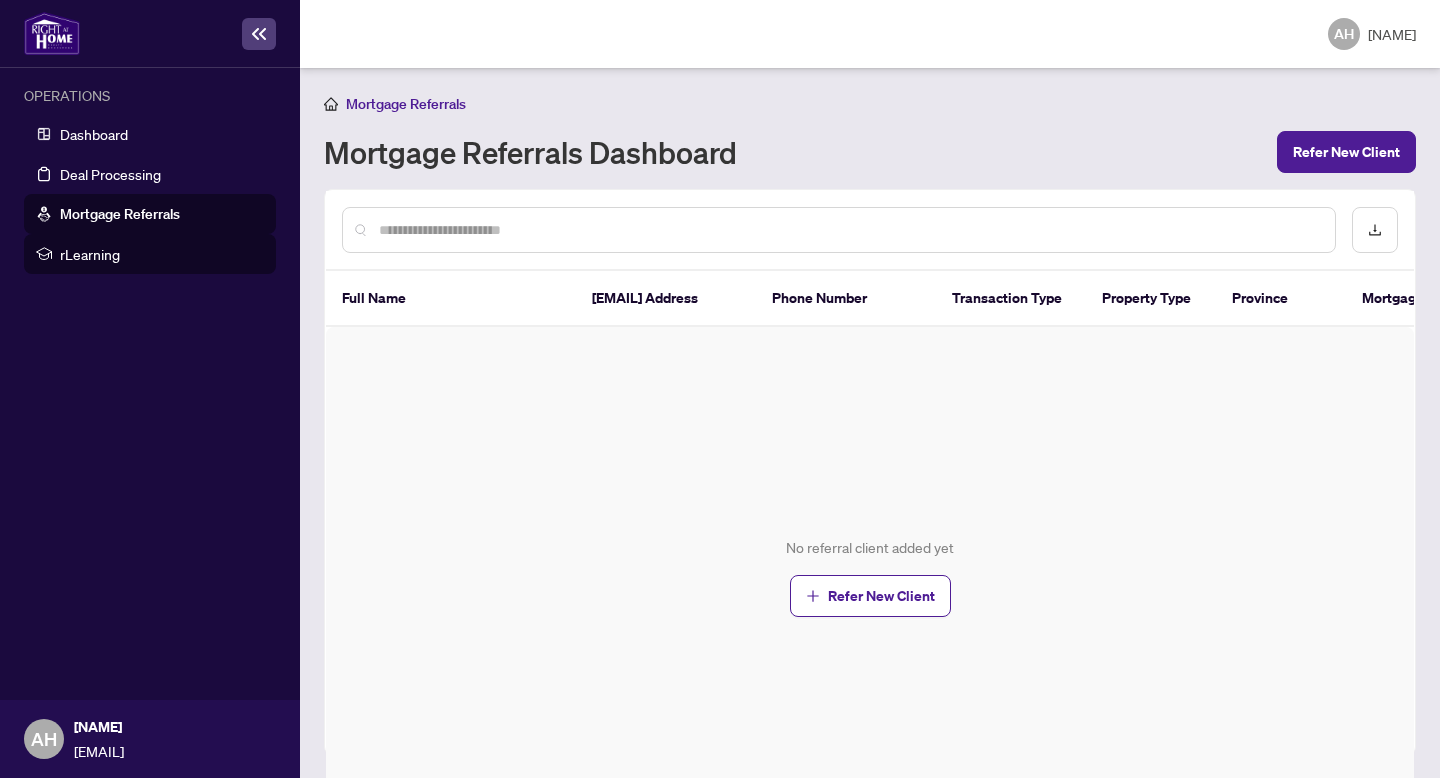 click on "rLearning" at bounding box center [162, 254] 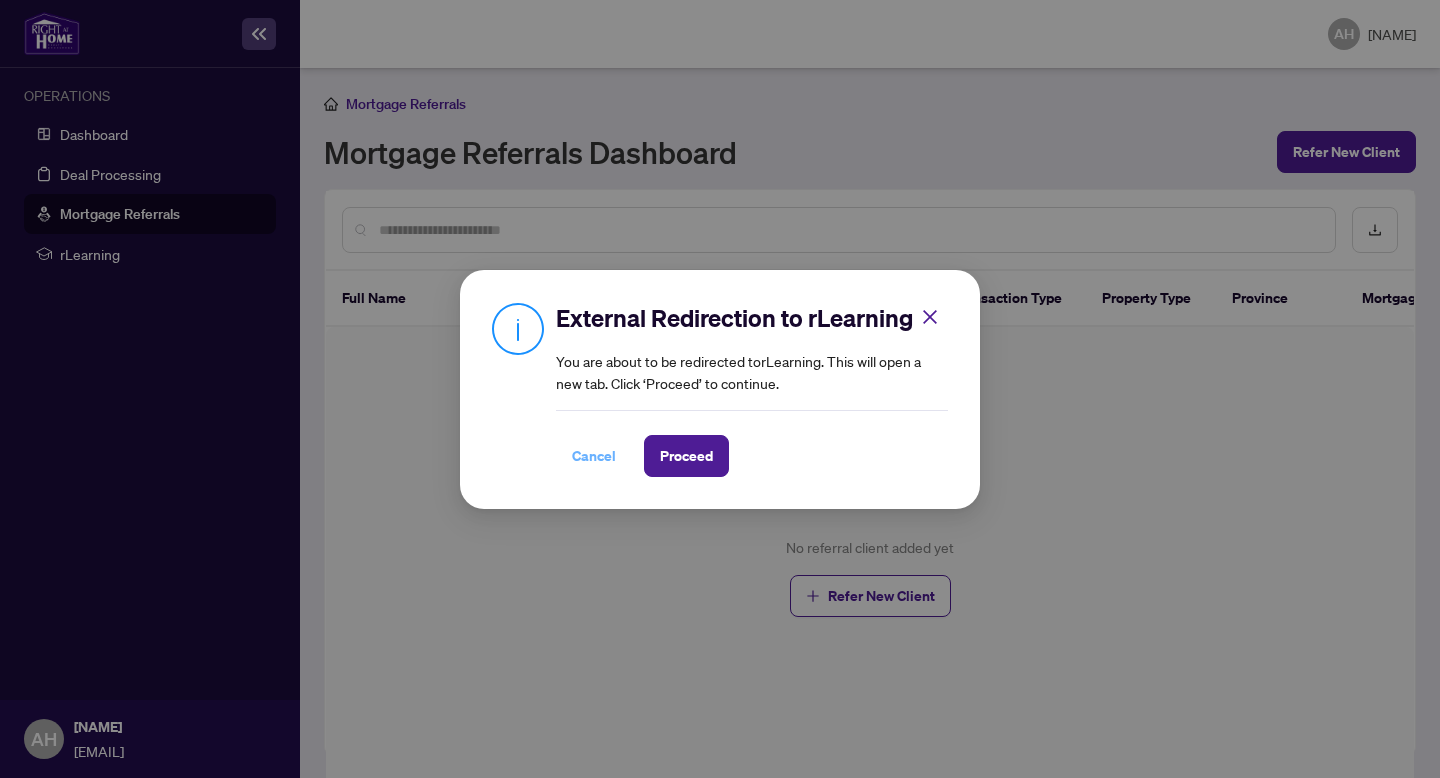 click on "Cancel" at bounding box center (594, 456) 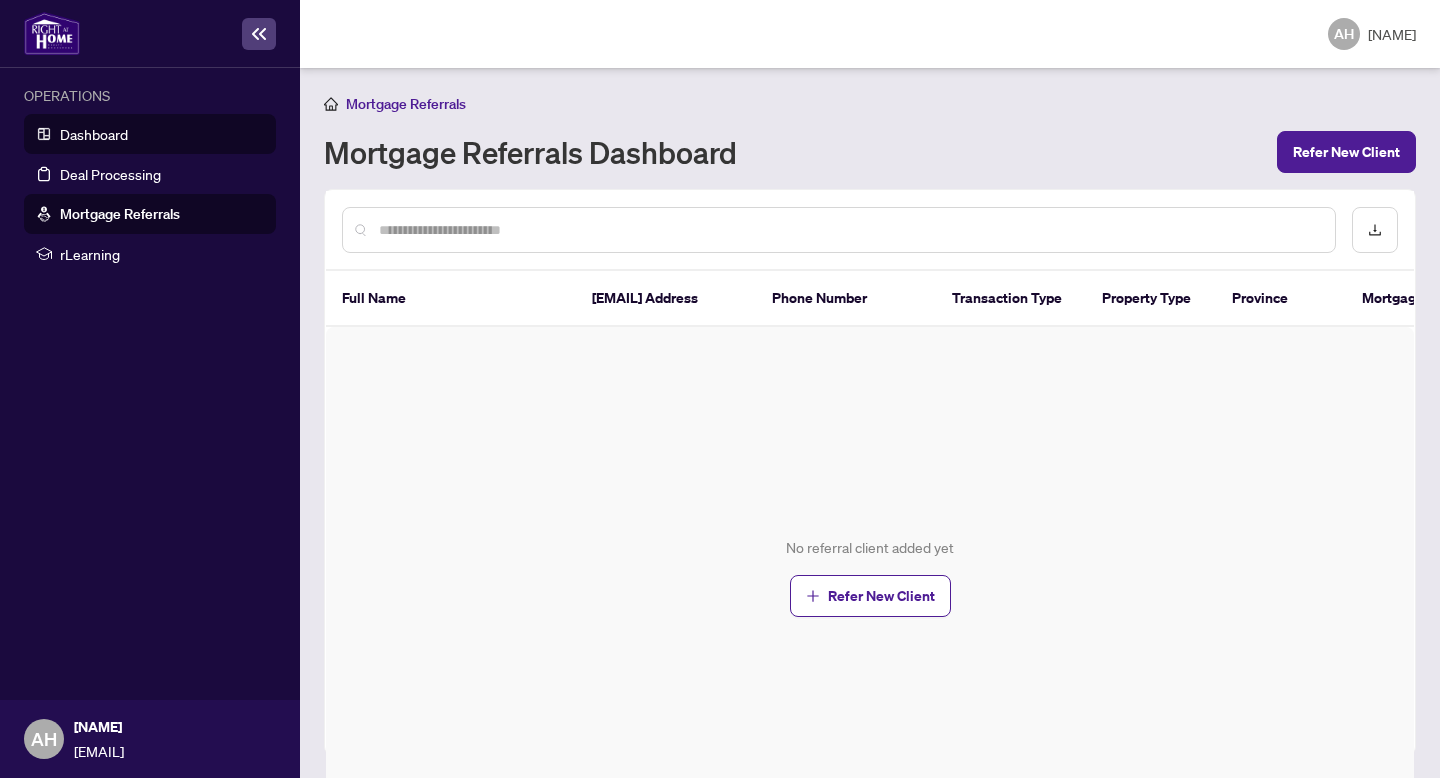 click on "Dashboard" at bounding box center (94, 134) 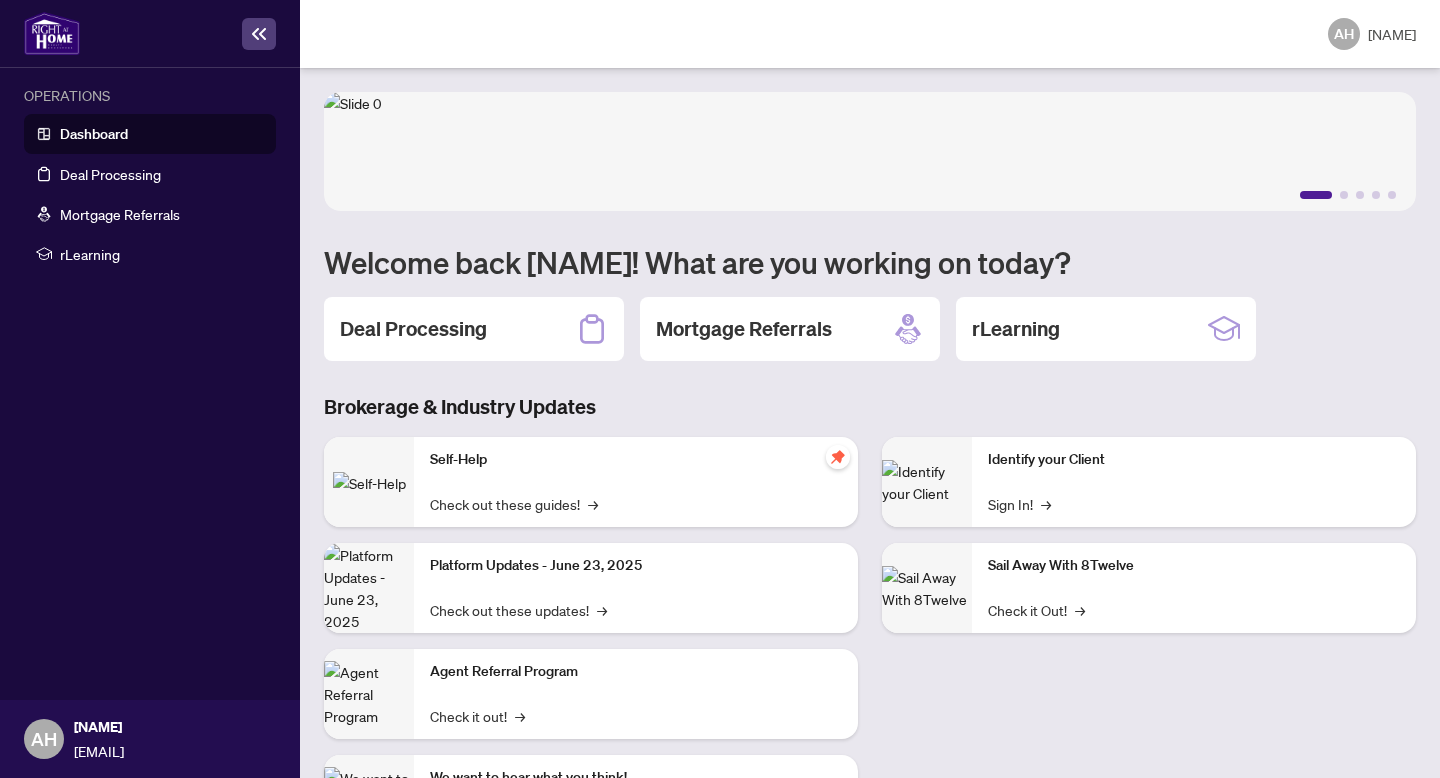click at bounding box center [52, 33] 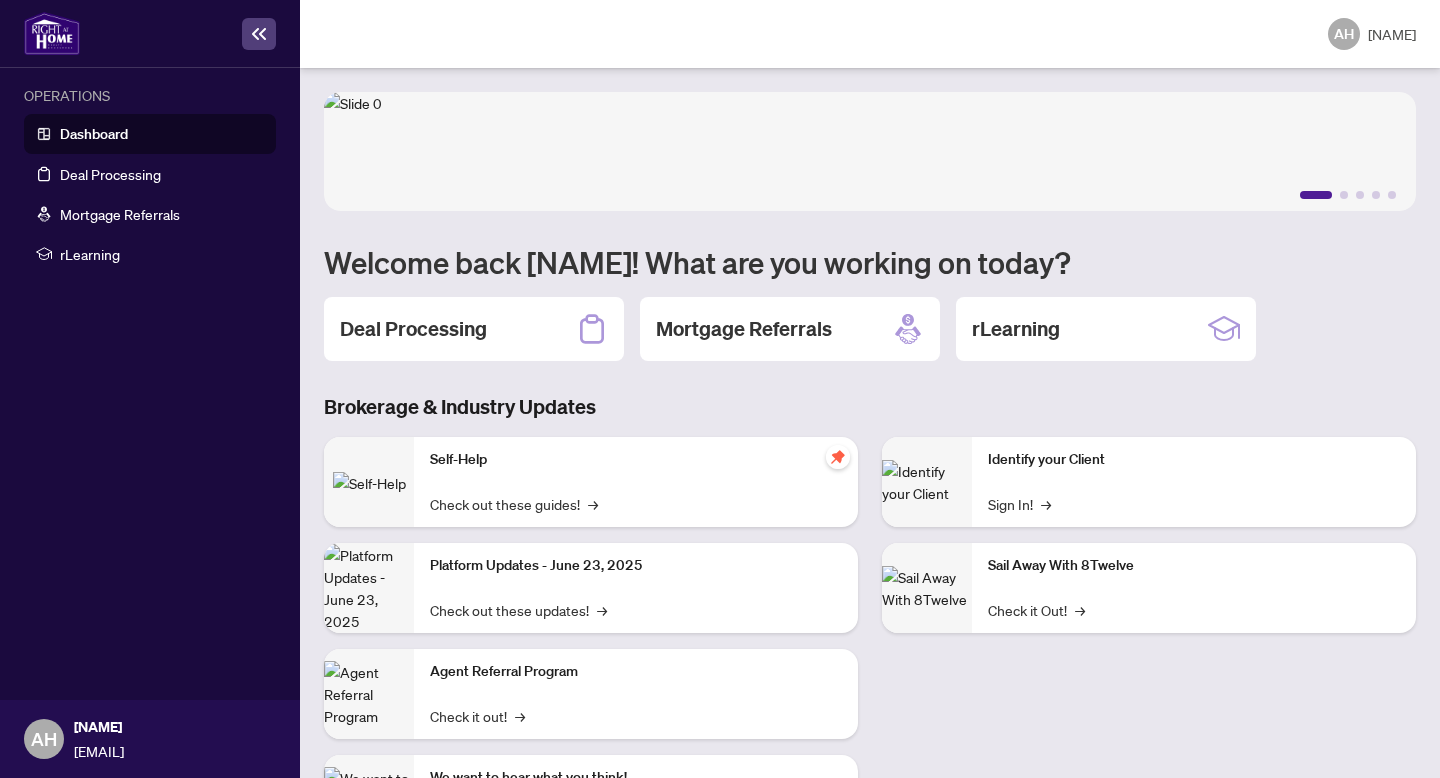 click at bounding box center [52, 33] 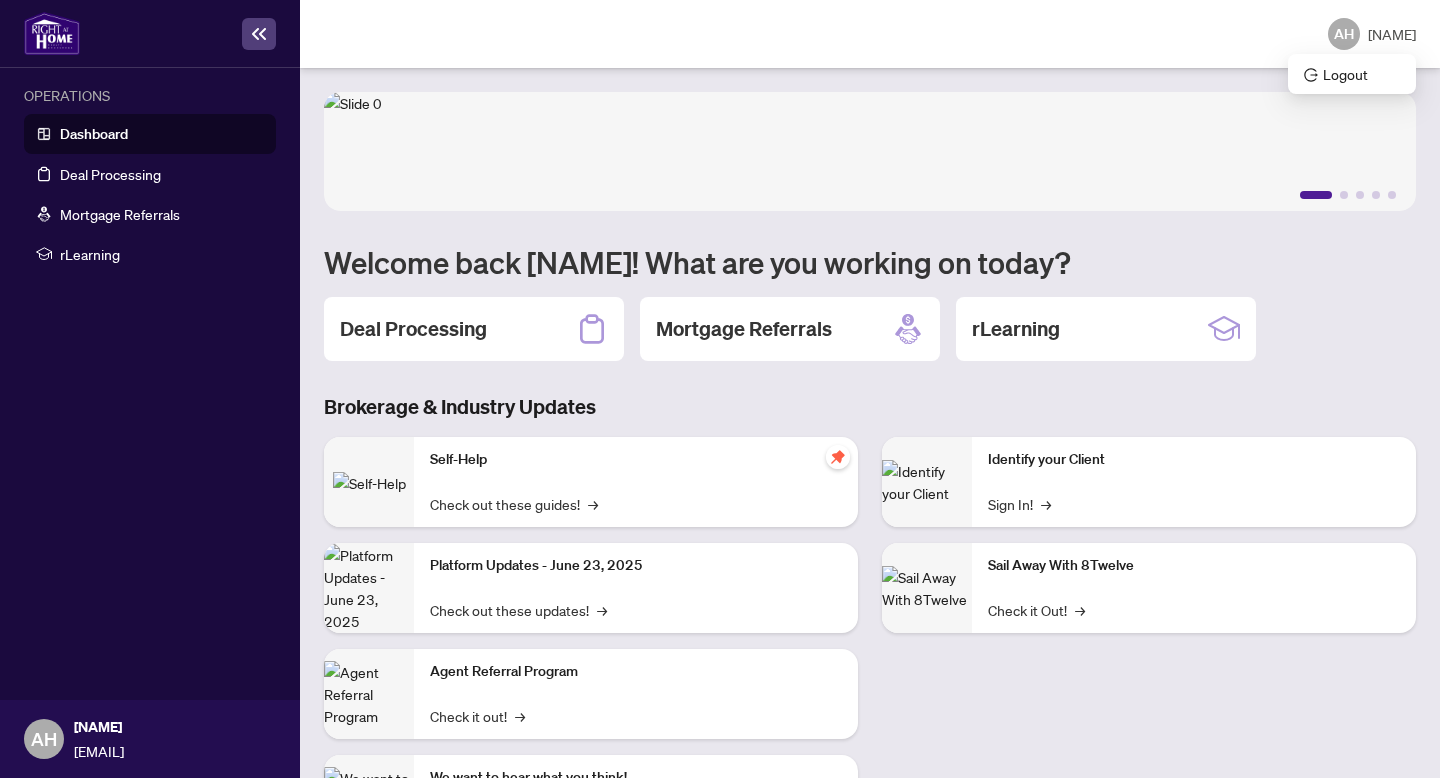 click on "[NAME]" at bounding box center (1392, 34) 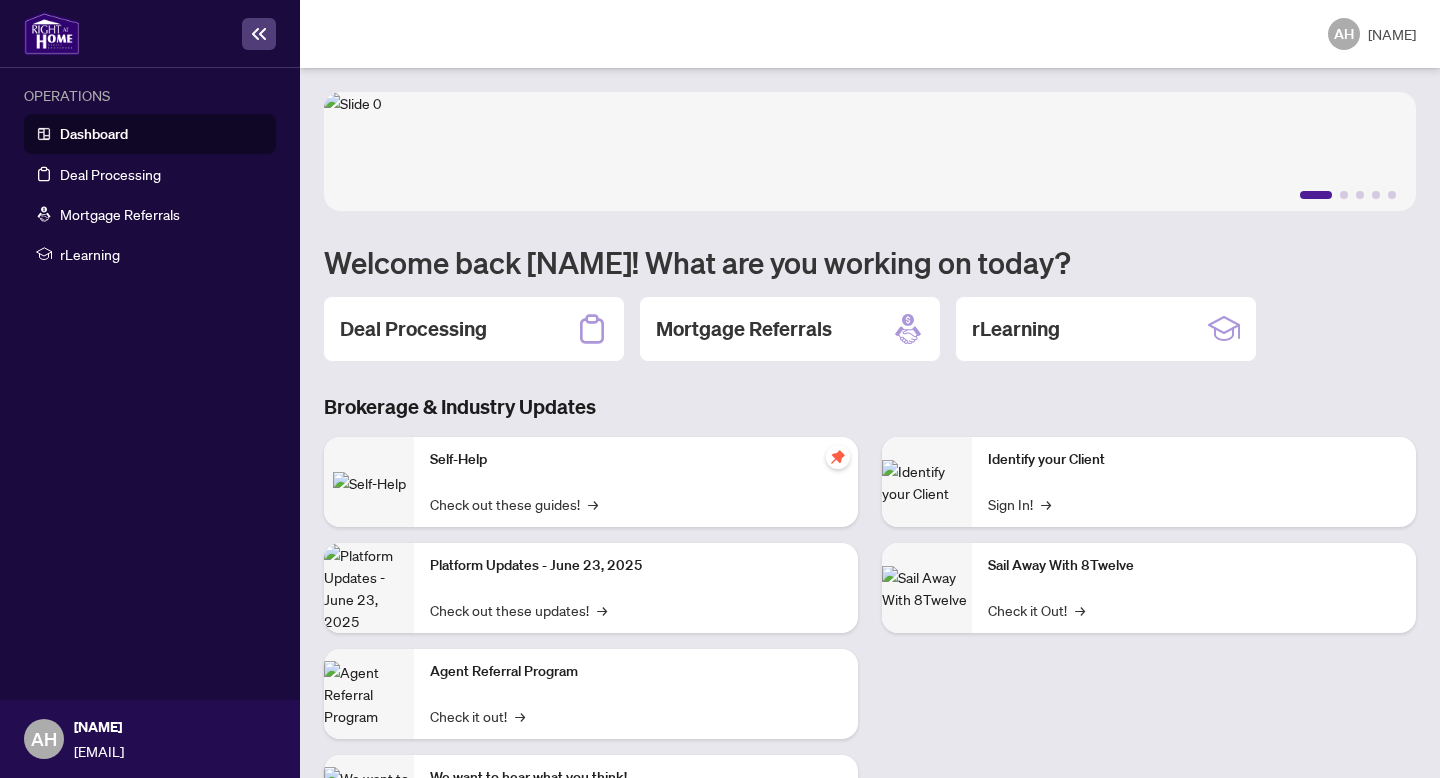 click on "AH [NAME]" at bounding box center [870, 34] 